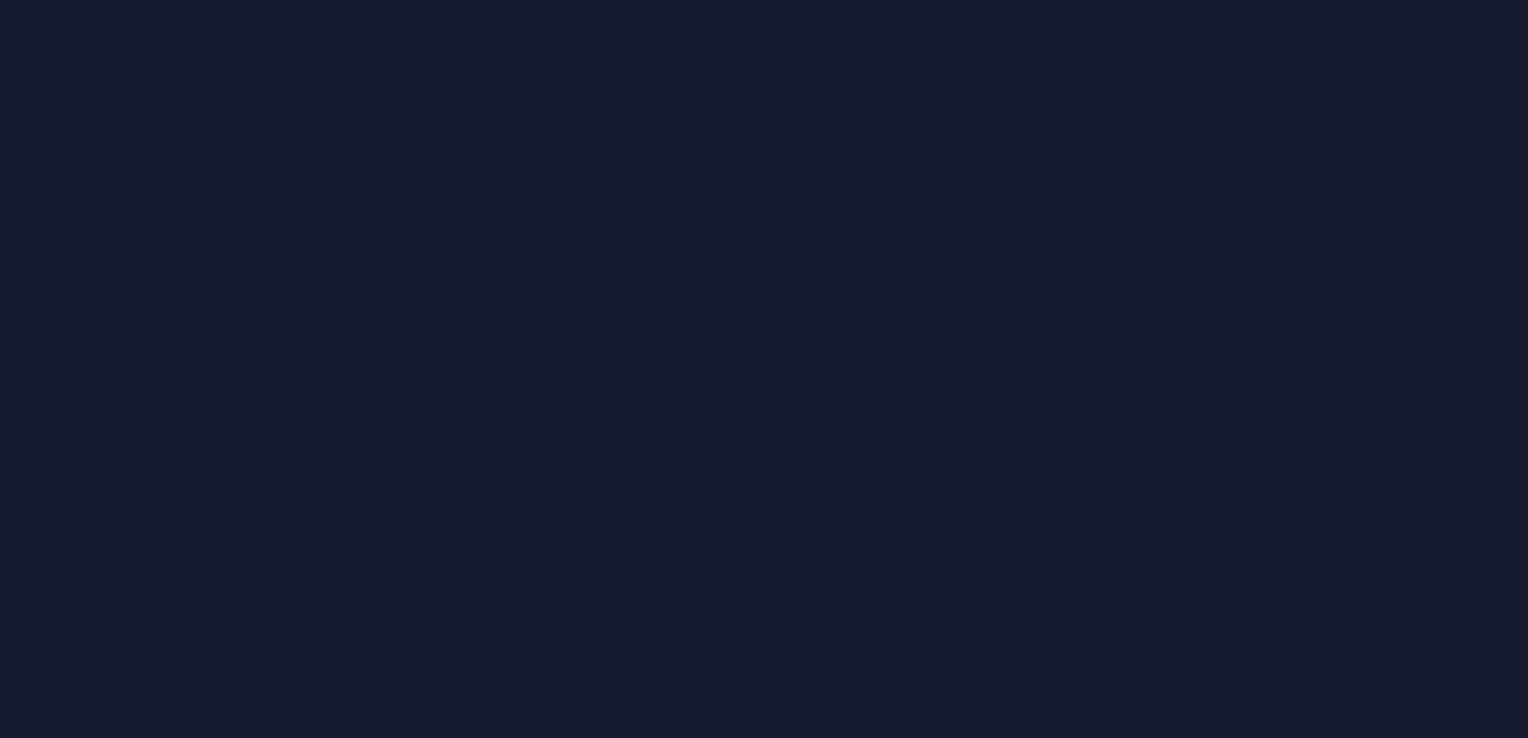 scroll, scrollTop: 0, scrollLeft: 0, axis: both 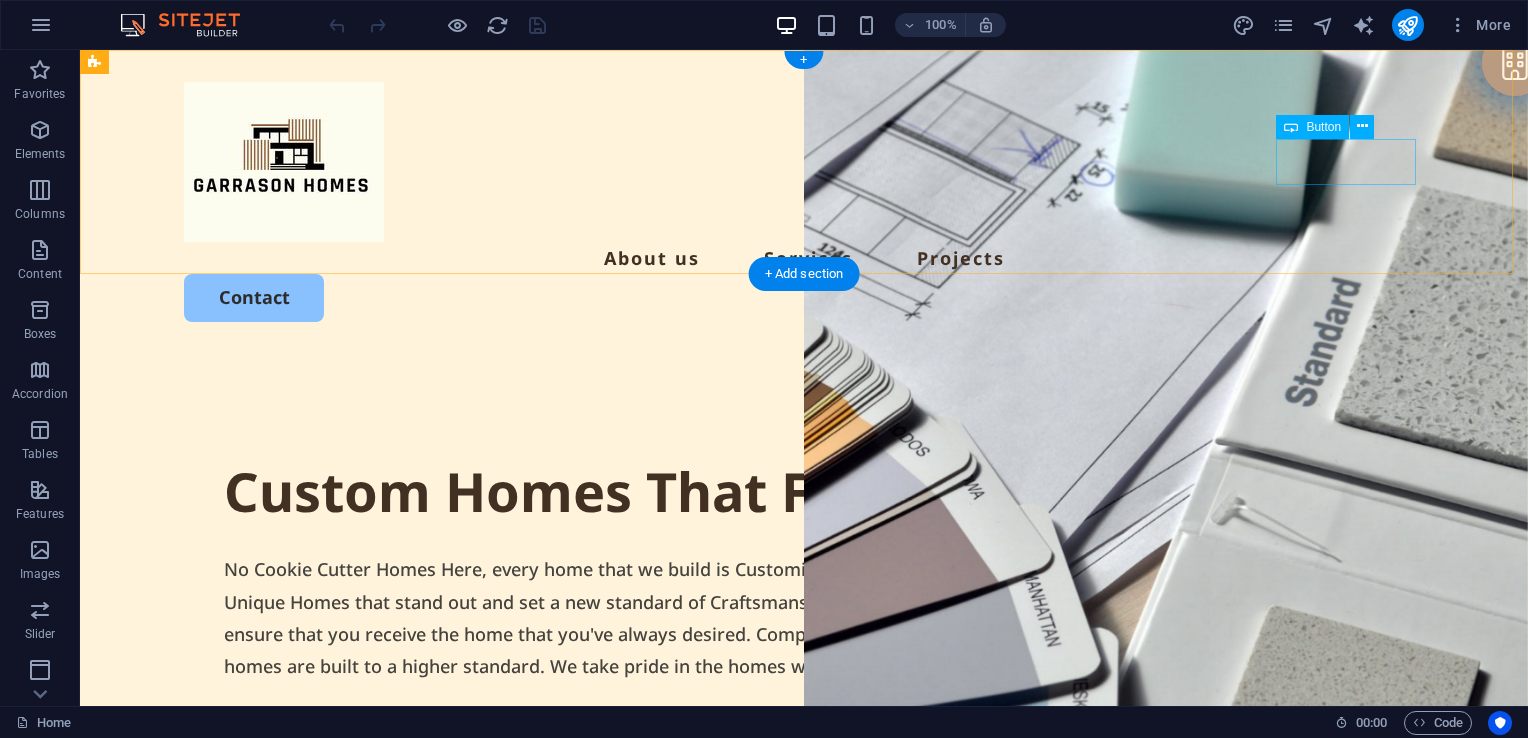 click on "Contact" at bounding box center [804, 297] 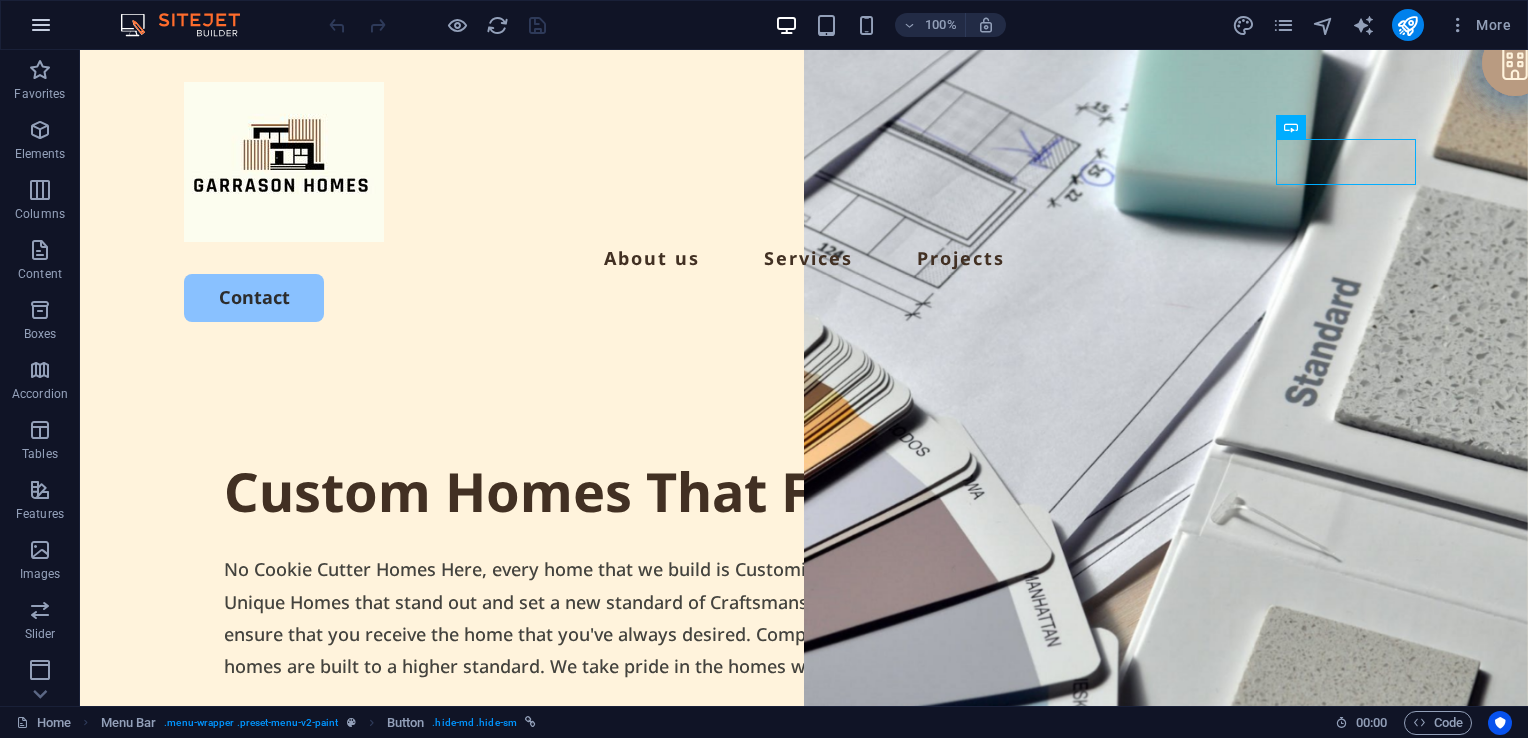 click at bounding box center [41, 25] 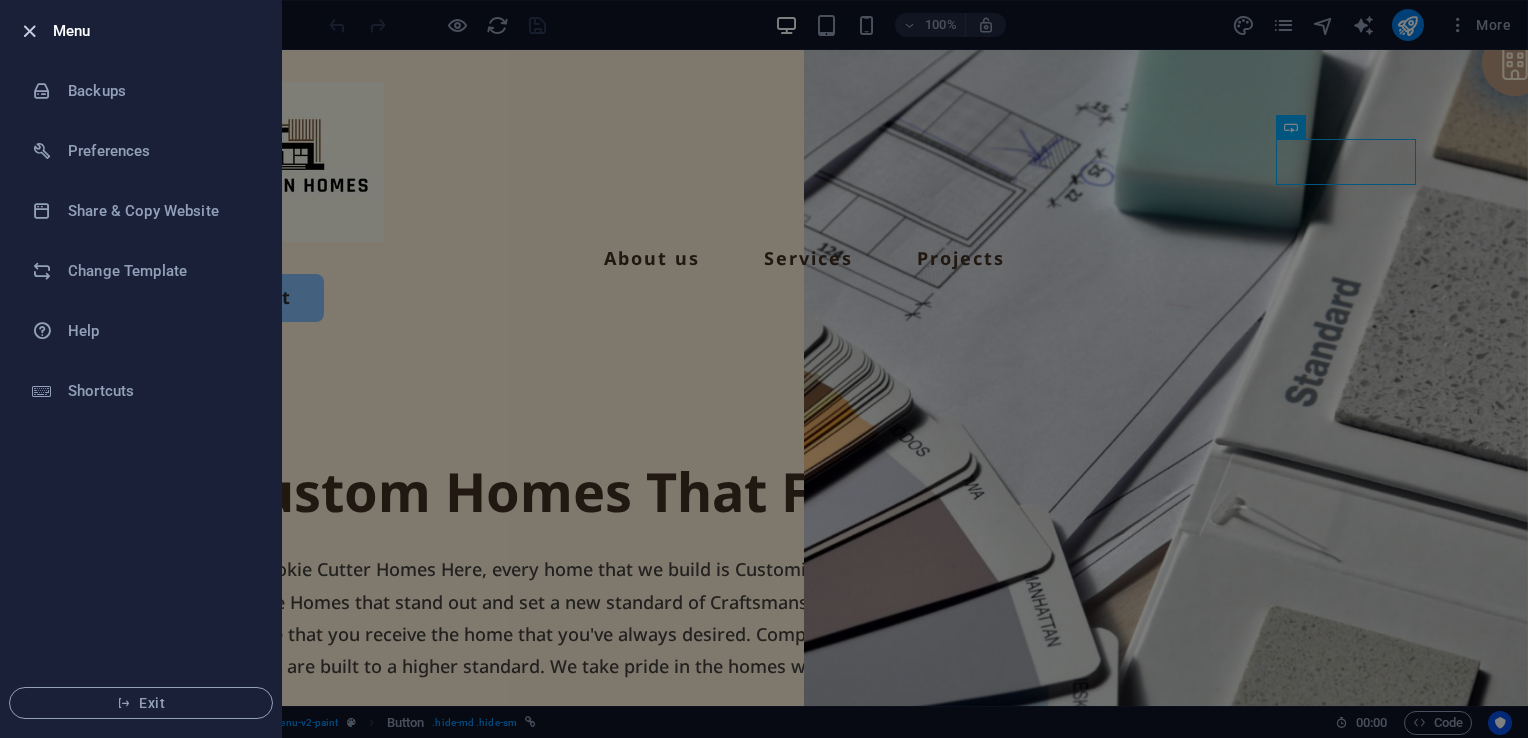 click at bounding box center (29, 31) 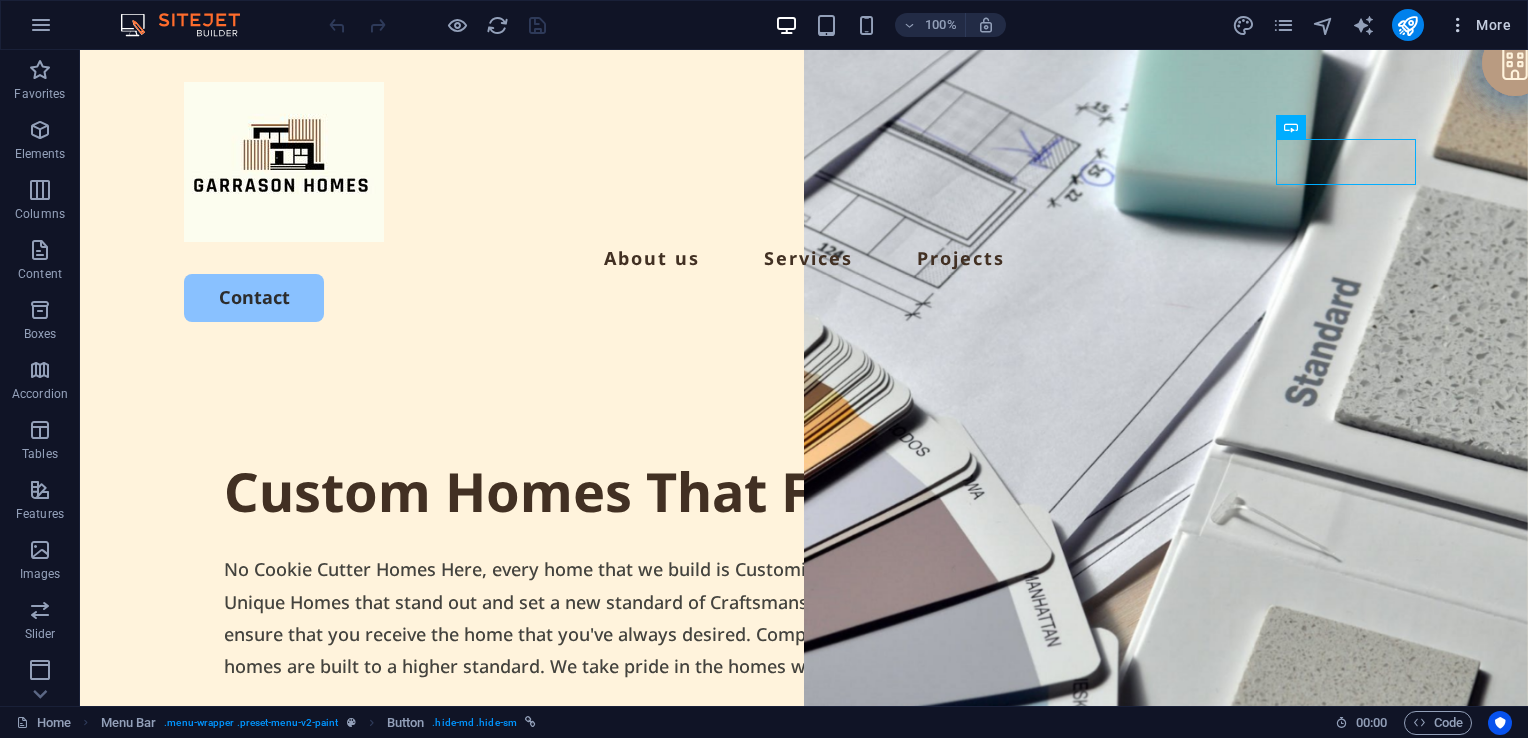 click on "More" at bounding box center [1479, 25] 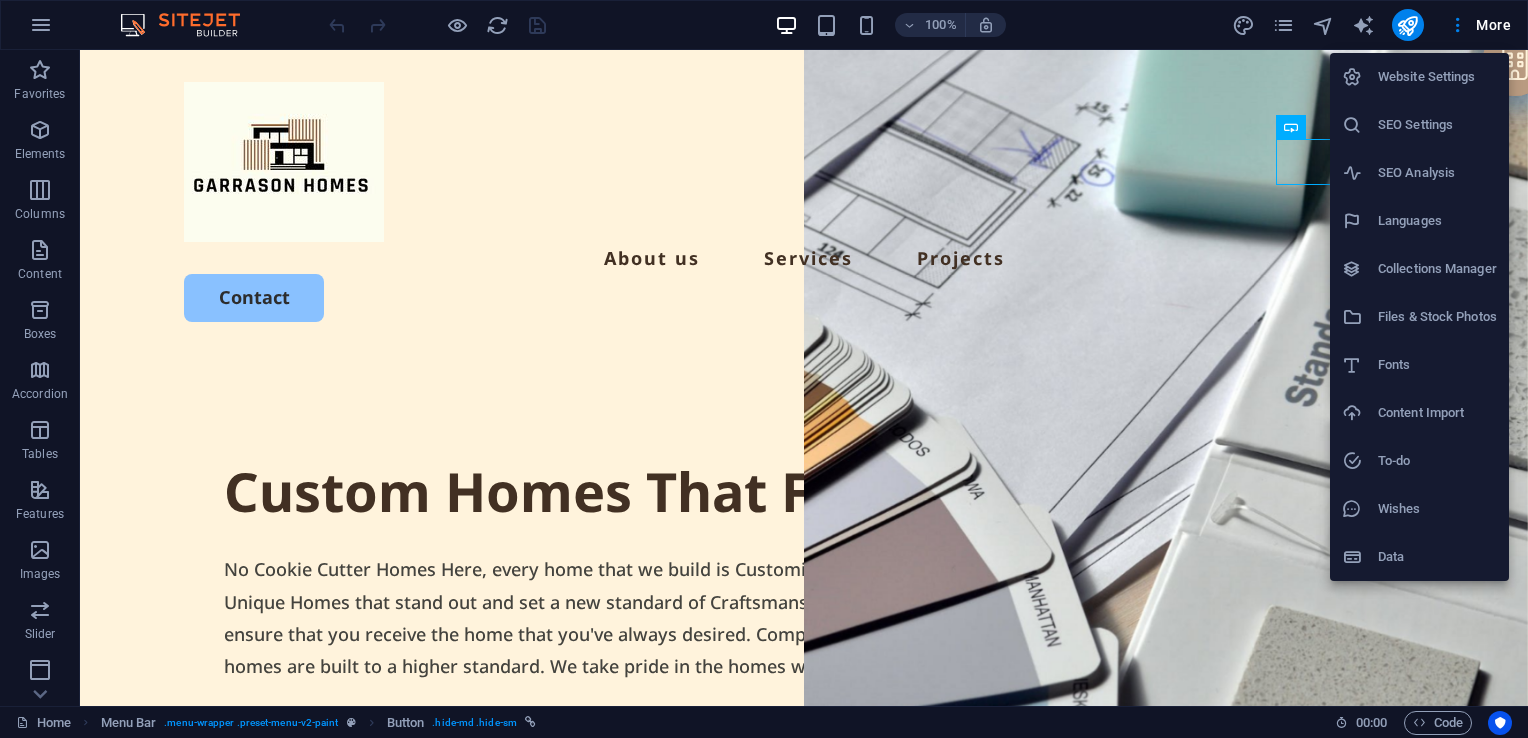 click on "Website Settings" at bounding box center (1437, 77) 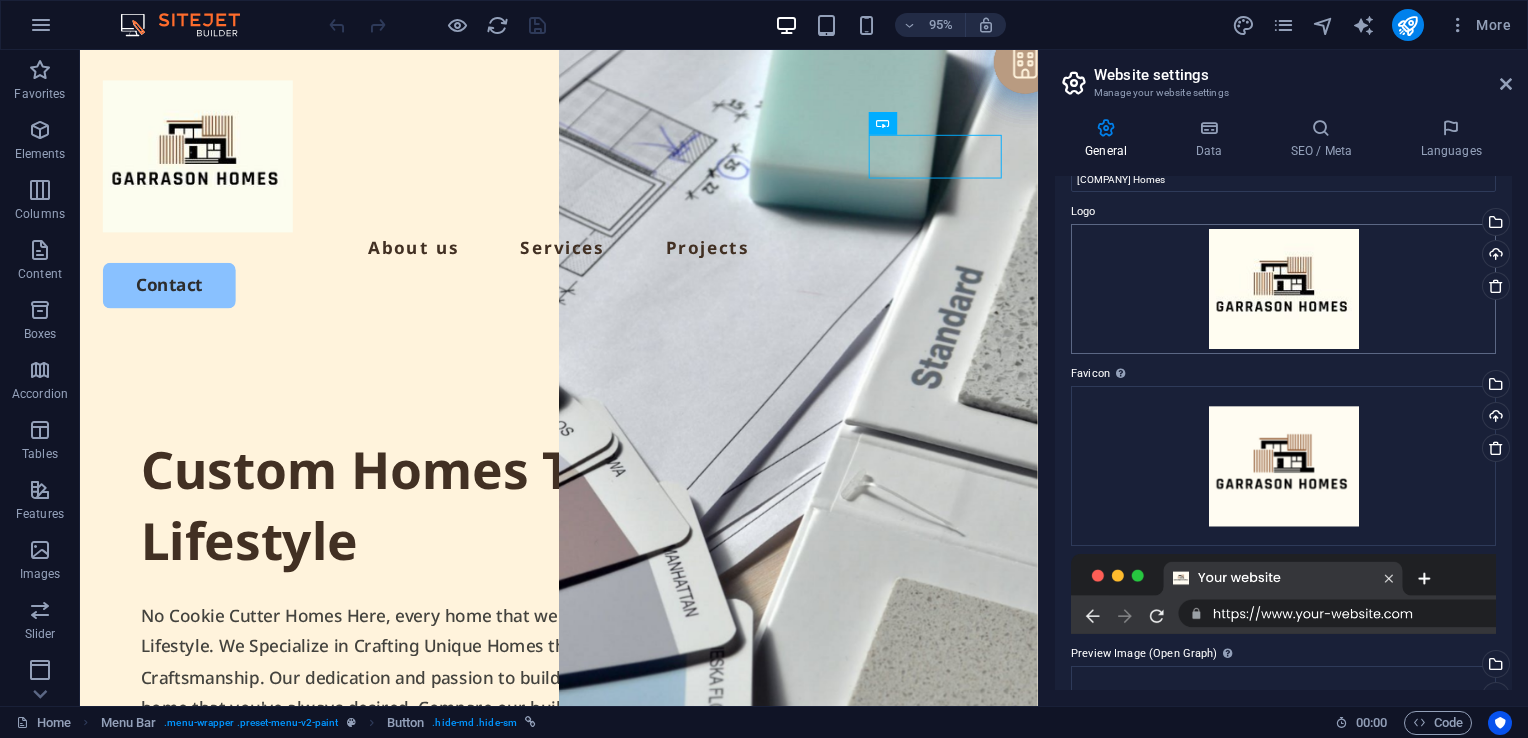 scroll, scrollTop: 0, scrollLeft: 0, axis: both 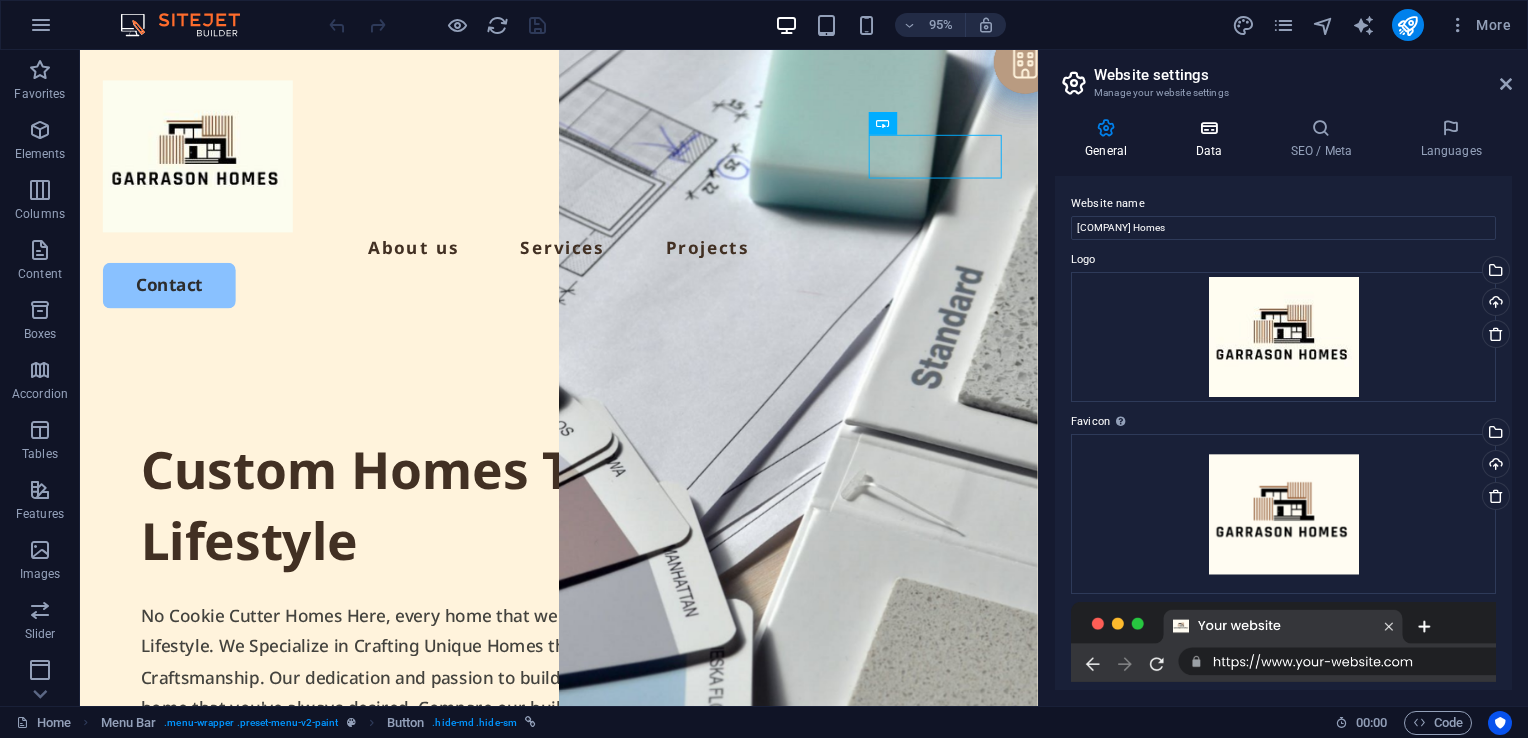 click at bounding box center (1208, 128) 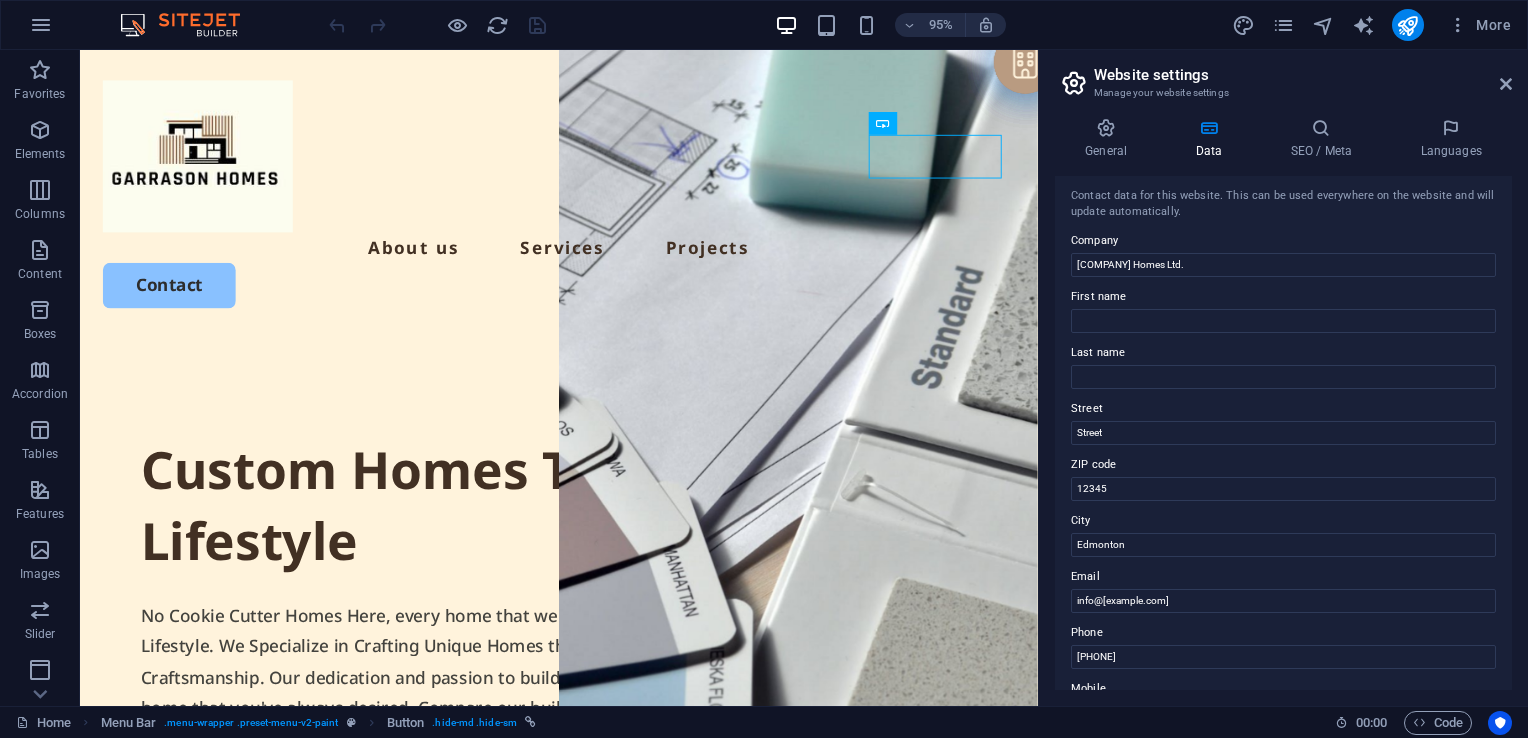 scroll, scrollTop: 0, scrollLeft: 0, axis: both 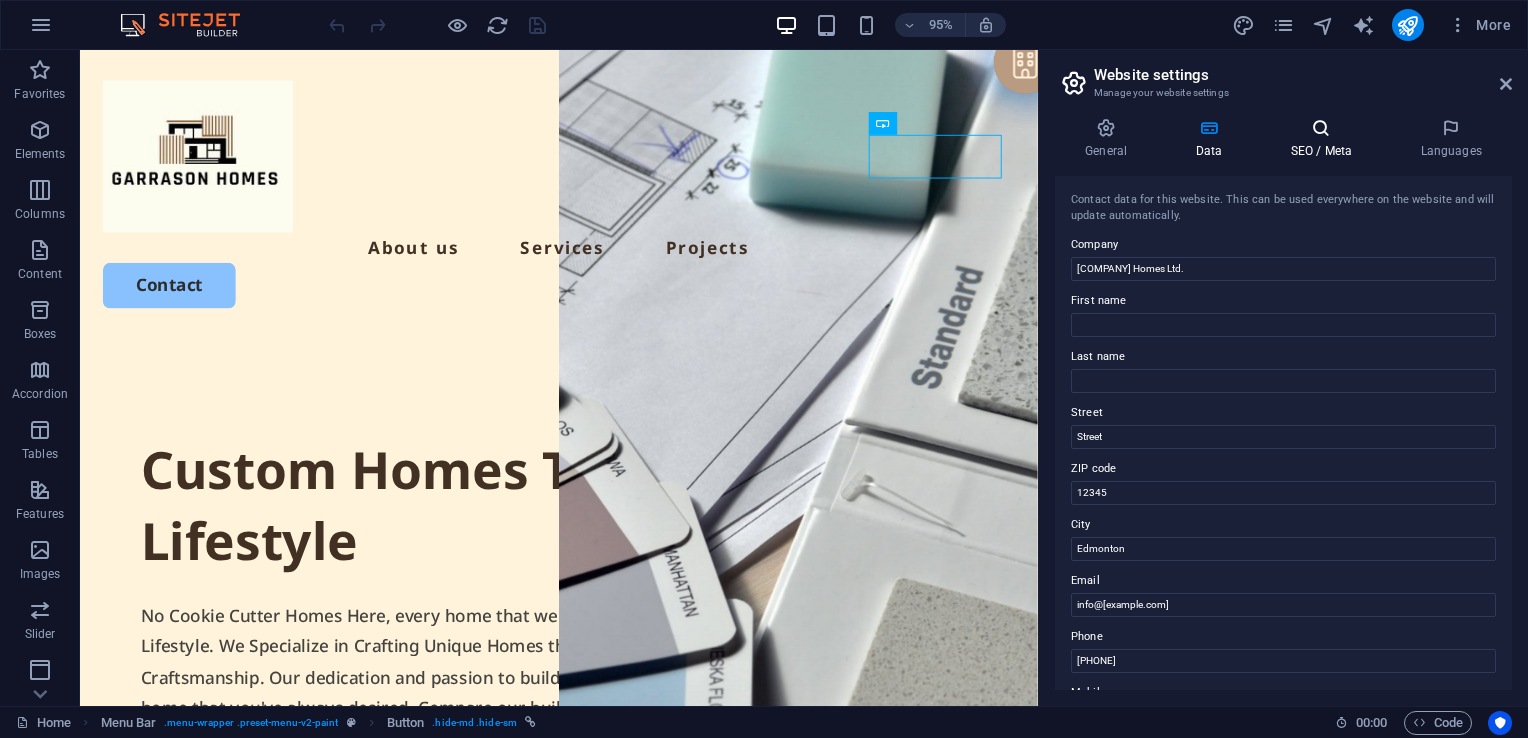 click at bounding box center [1321, 128] 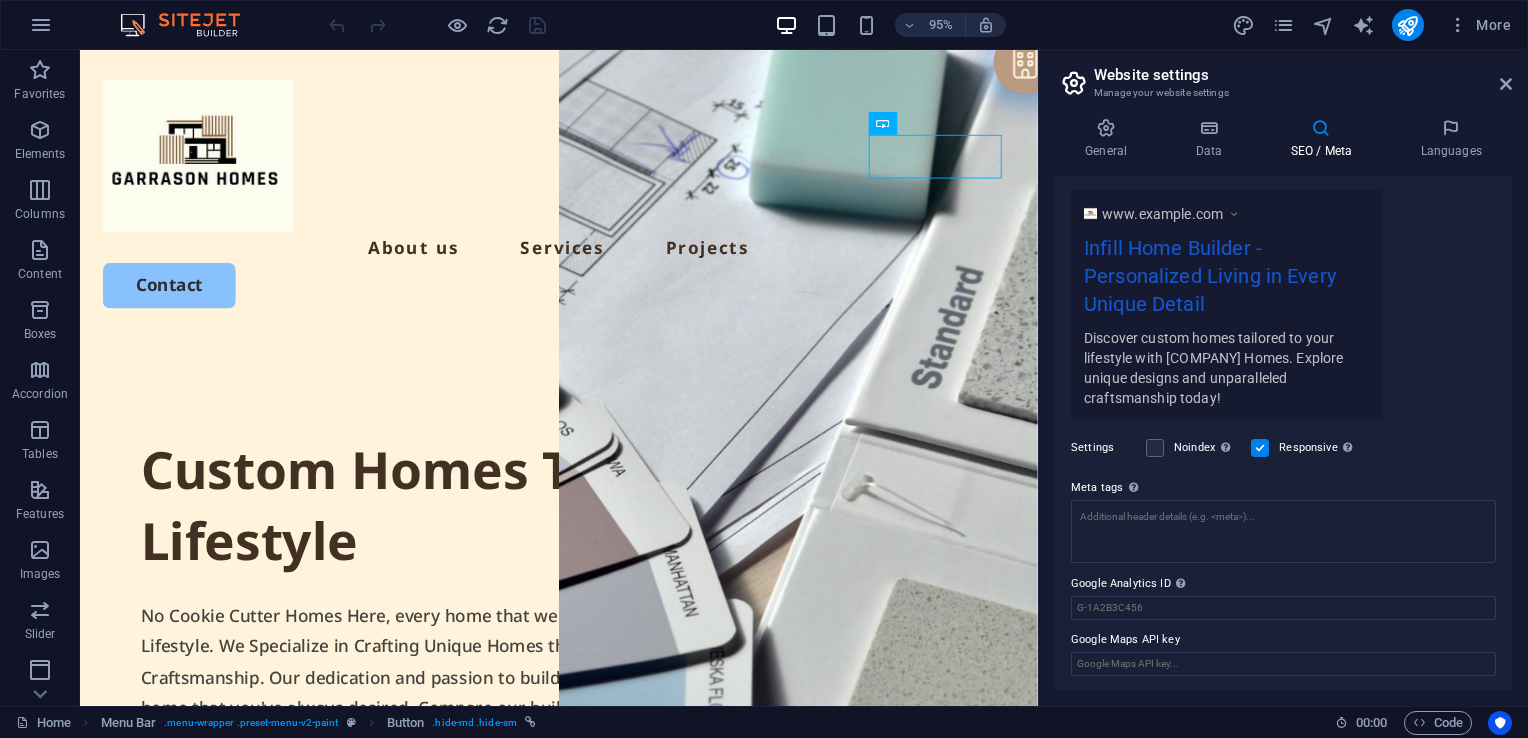scroll, scrollTop: 0, scrollLeft: 0, axis: both 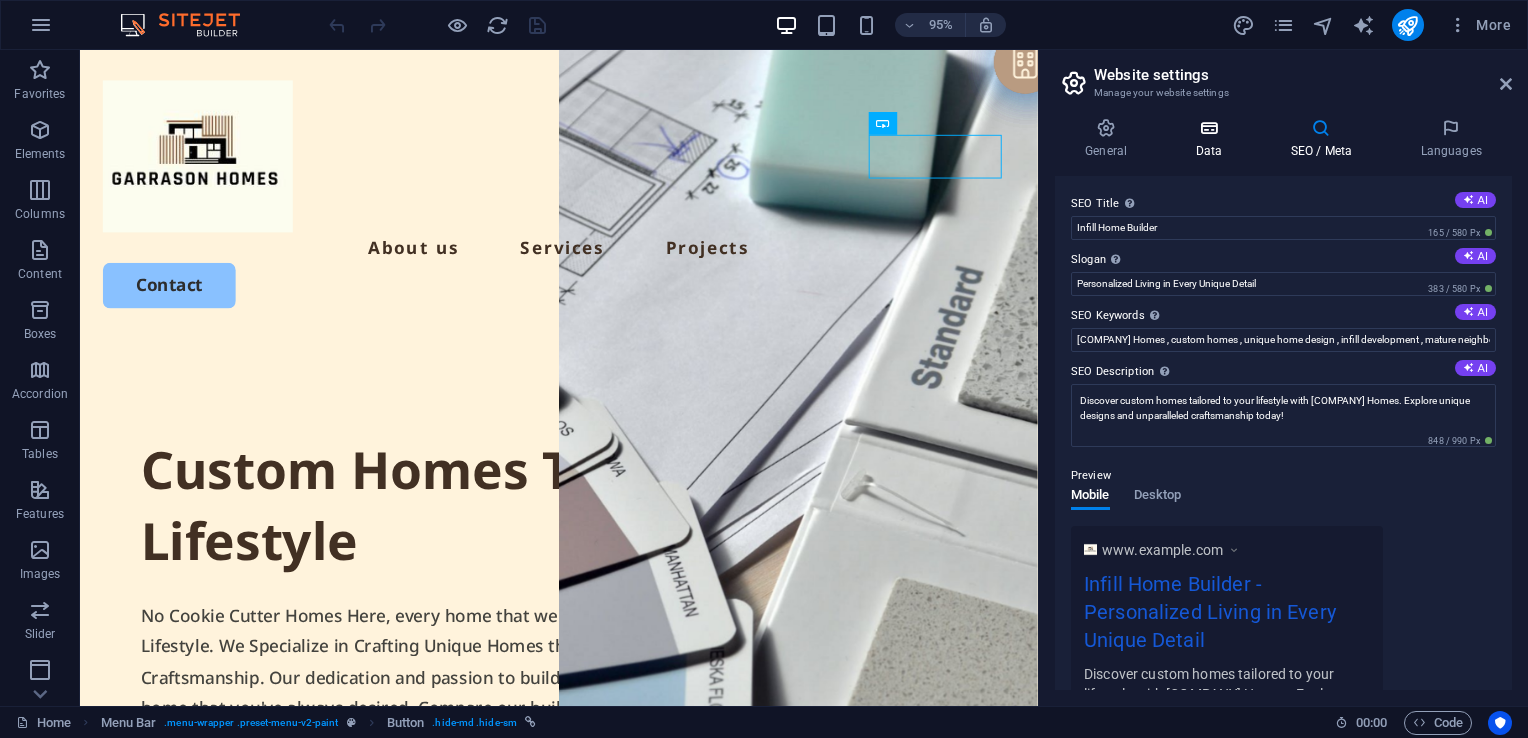 click on "Data" at bounding box center [1212, 139] 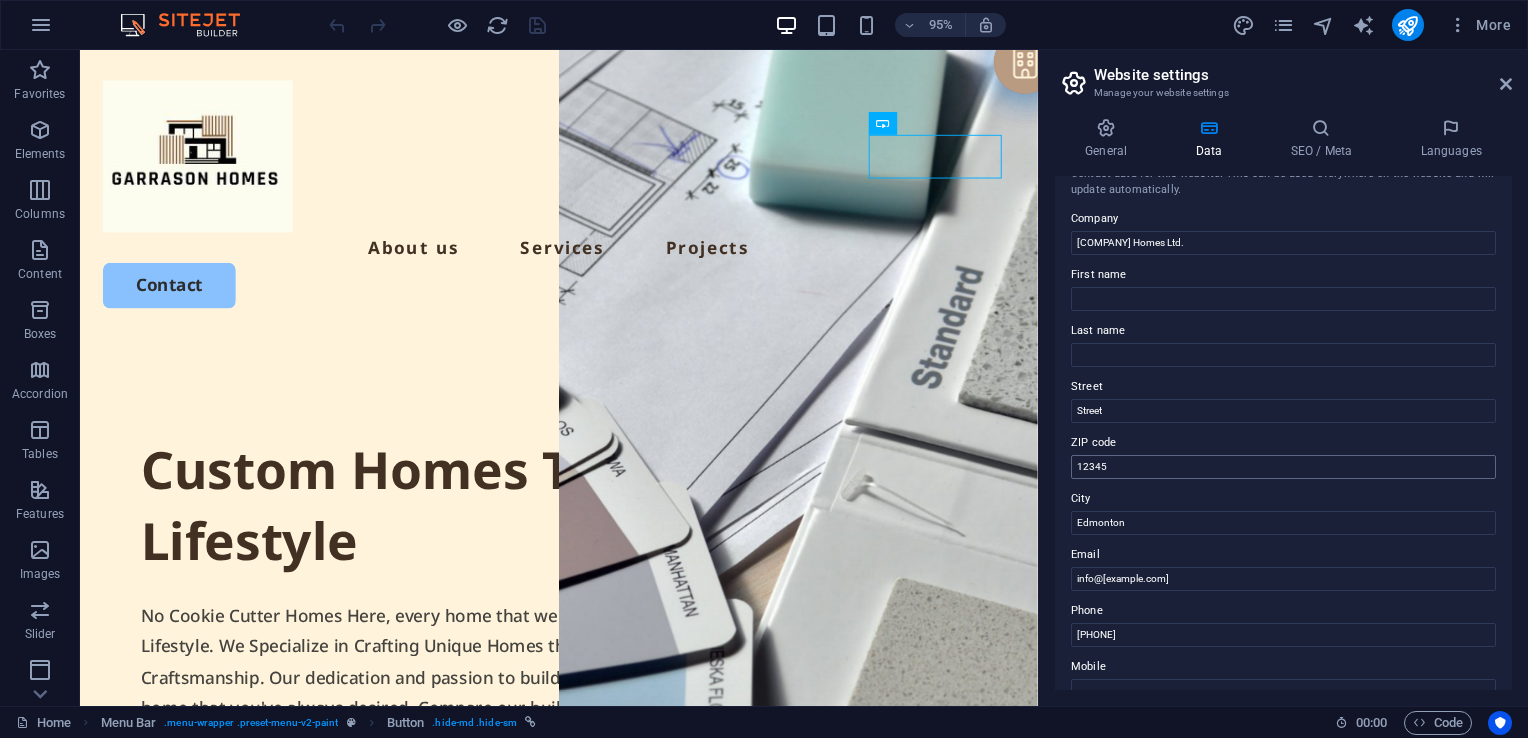 scroll, scrollTop: 0, scrollLeft: 0, axis: both 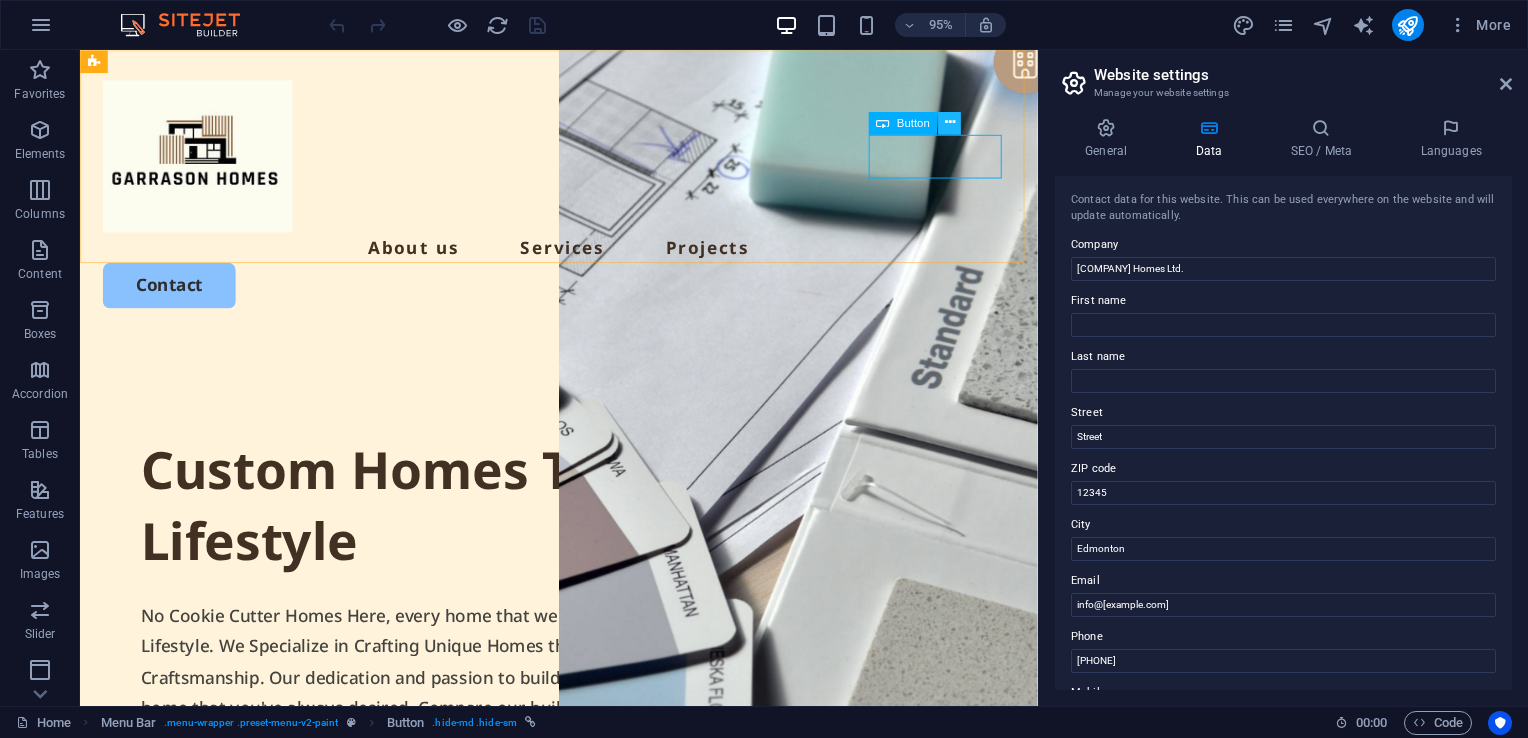 click at bounding box center (949, 123) 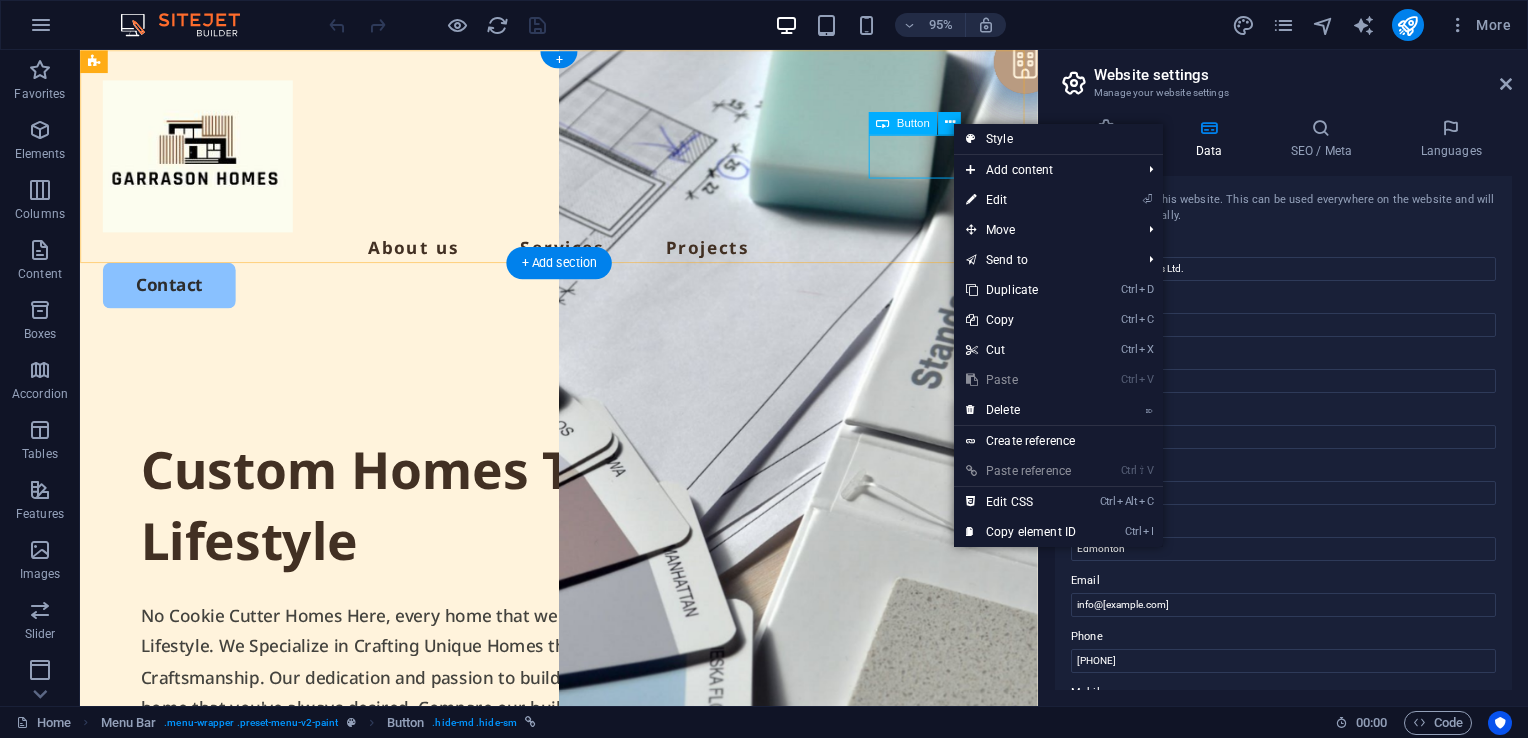 click on "Contact" at bounding box center [584, 297] 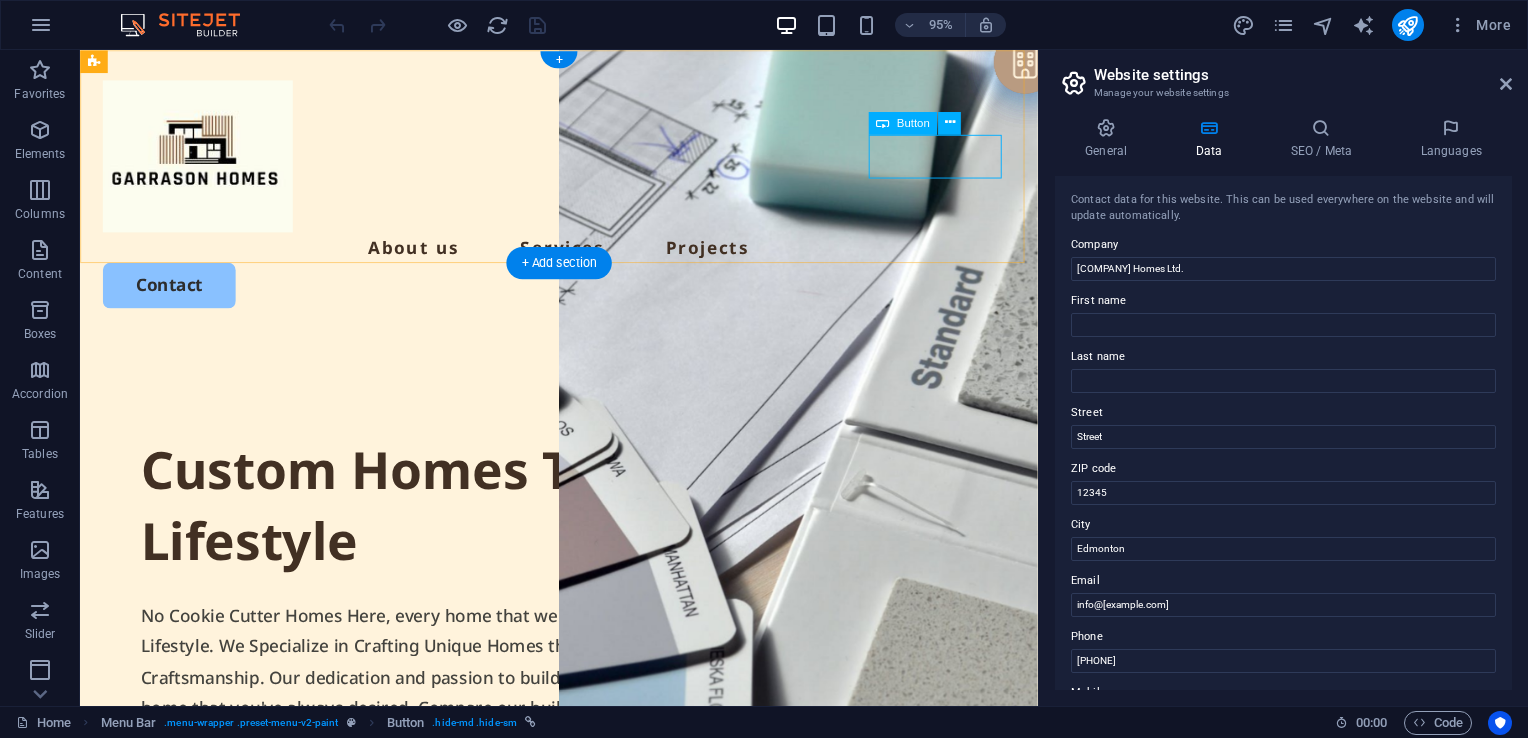 click on "Contact" at bounding box center (584, 297) 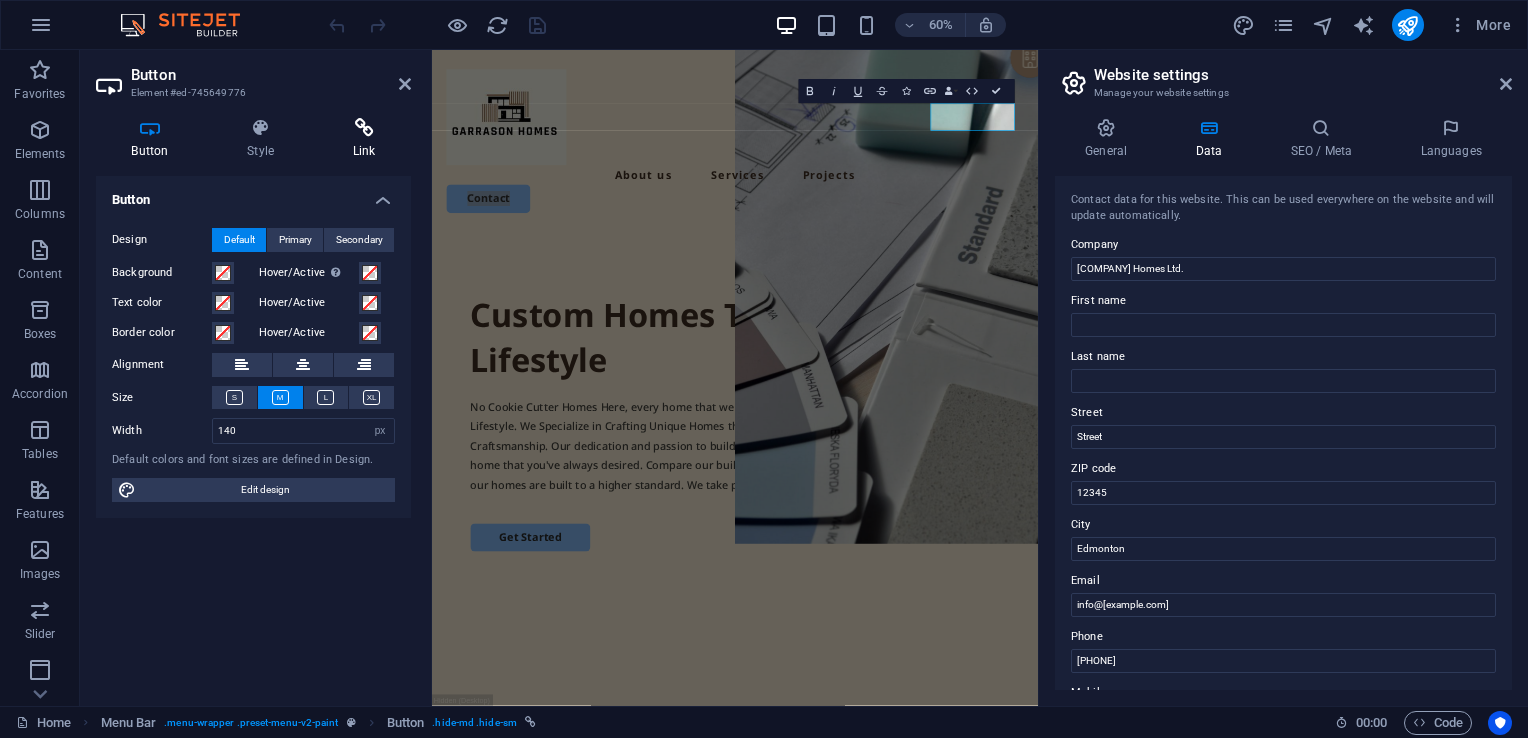 click at bounding box center (364, 128) 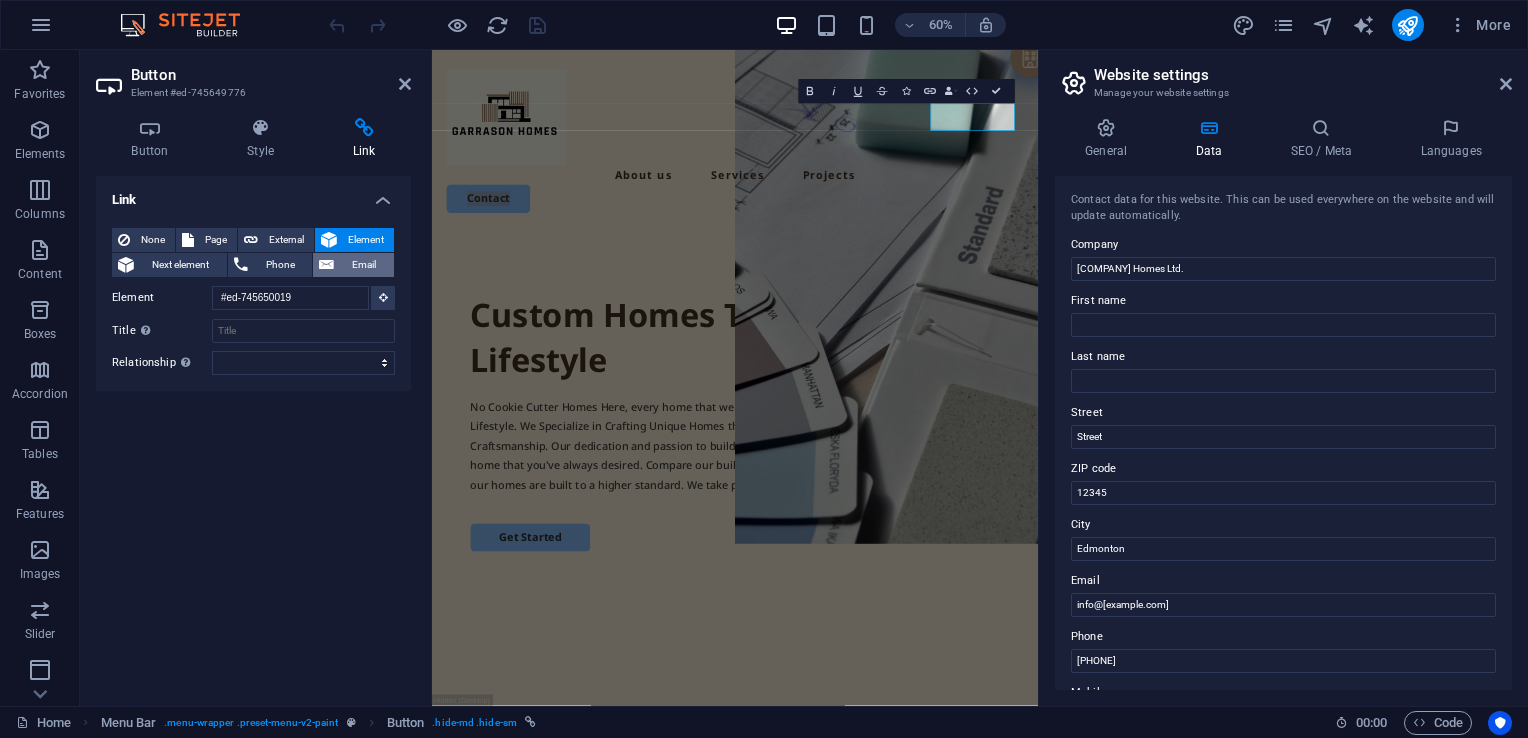 click on "Email" at bounding box center (364, 265) 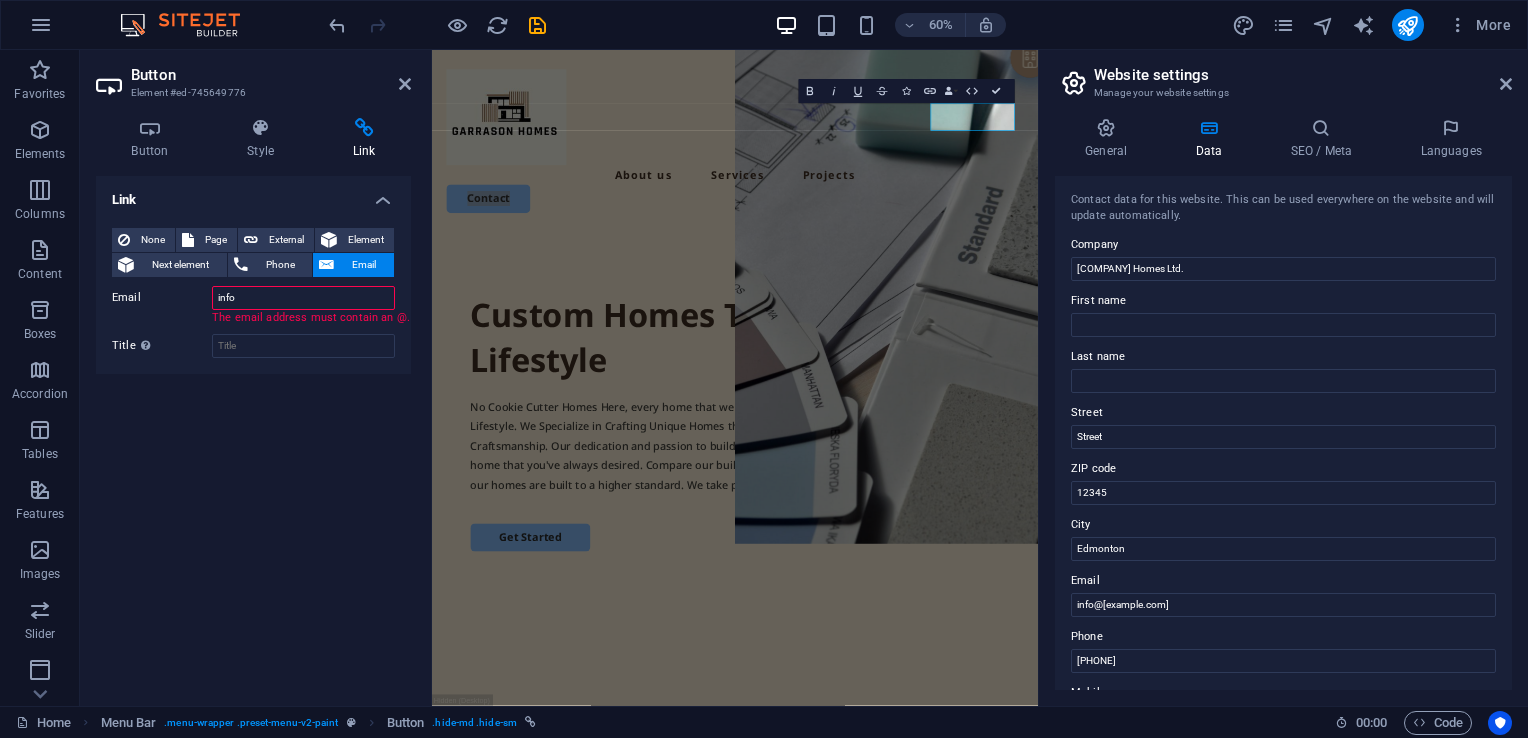 type on "[EMAIL]" 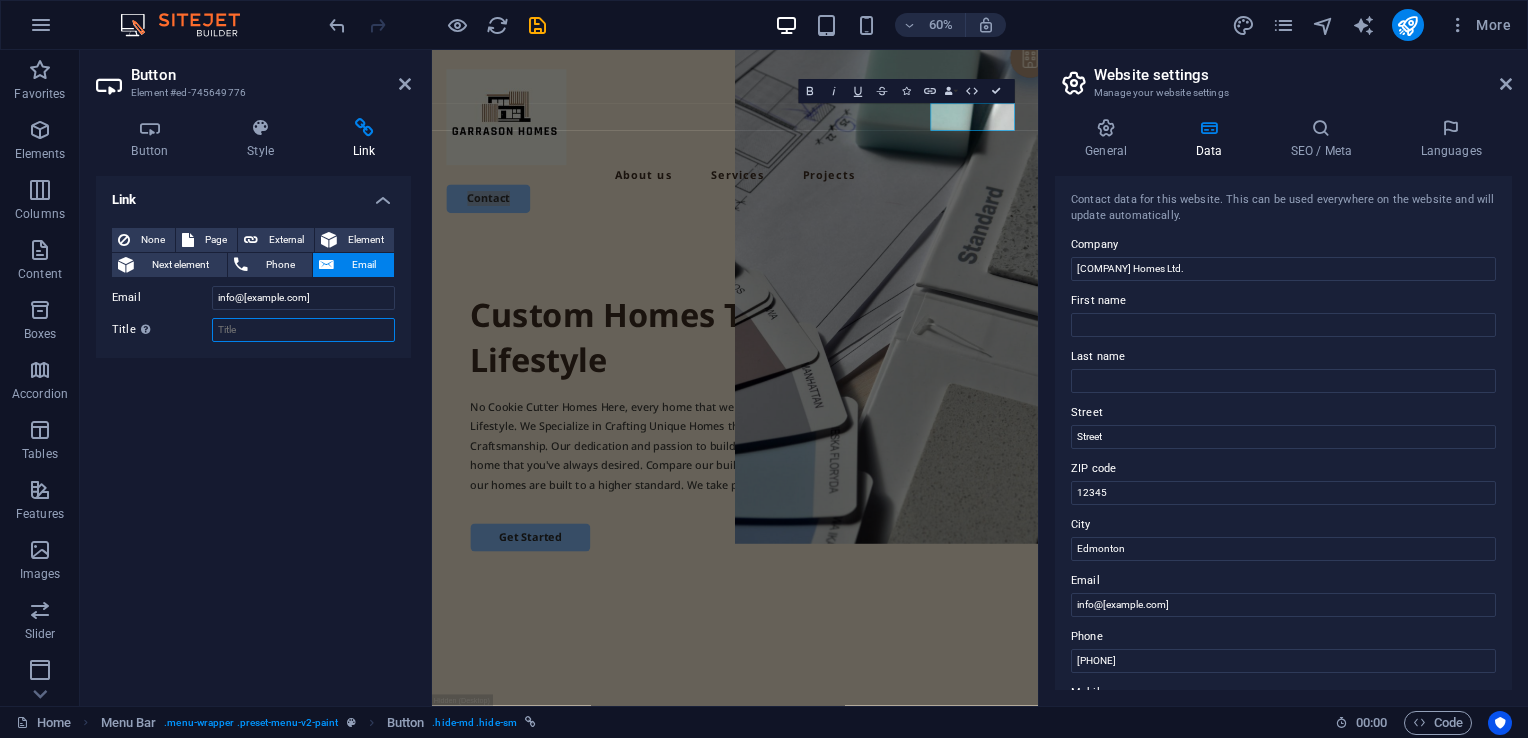 click on "Title Additional link description, should not be the same as the link text. The title is most often shown as a tooltip text when the mouse moves over the element. Leave empty if uncertain." at bounding box center [303, 330] 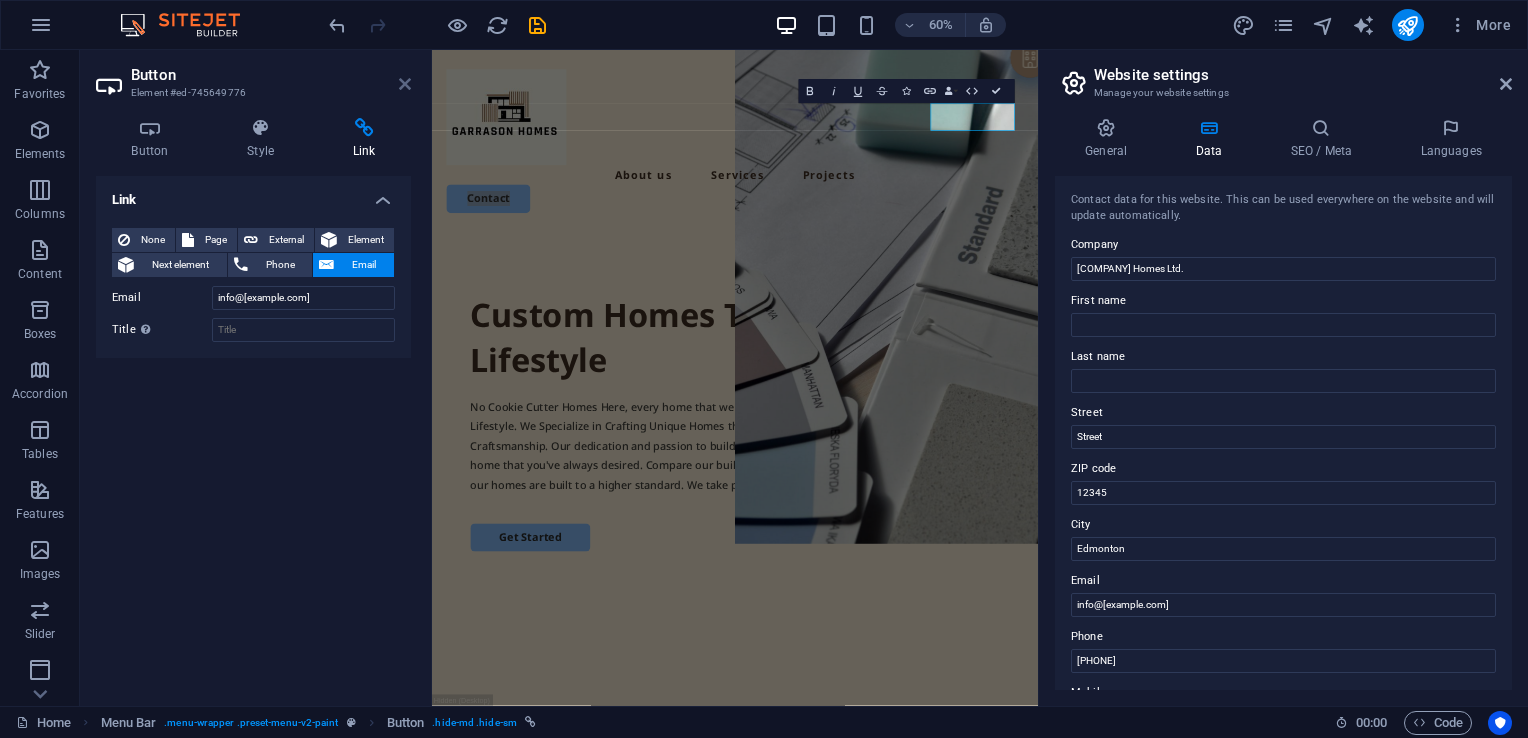 click at bounding box center (405, 84) 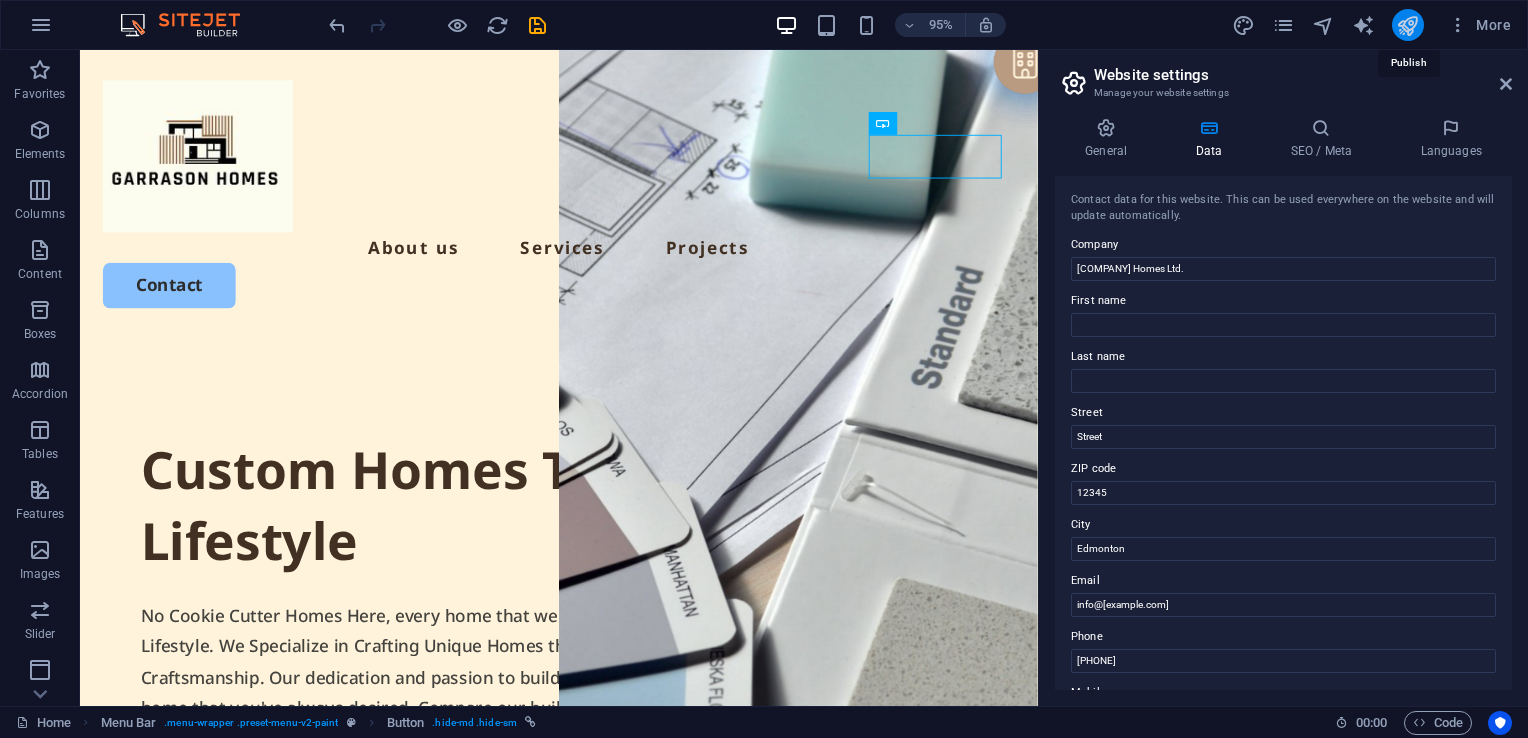 click at bounding box center (1407, 25) 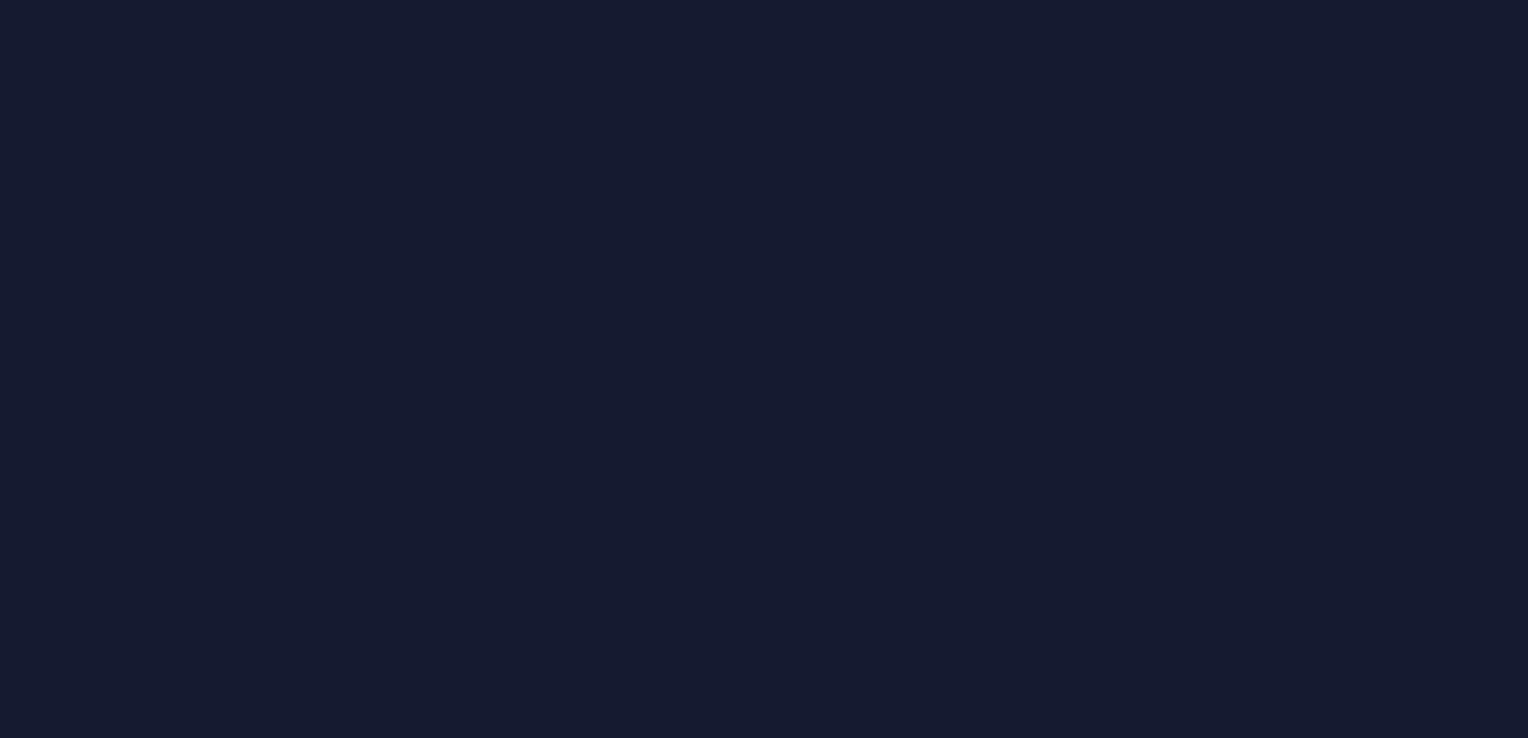 scroll, scrollTop: 0, scrollLeft: 0, axis: both 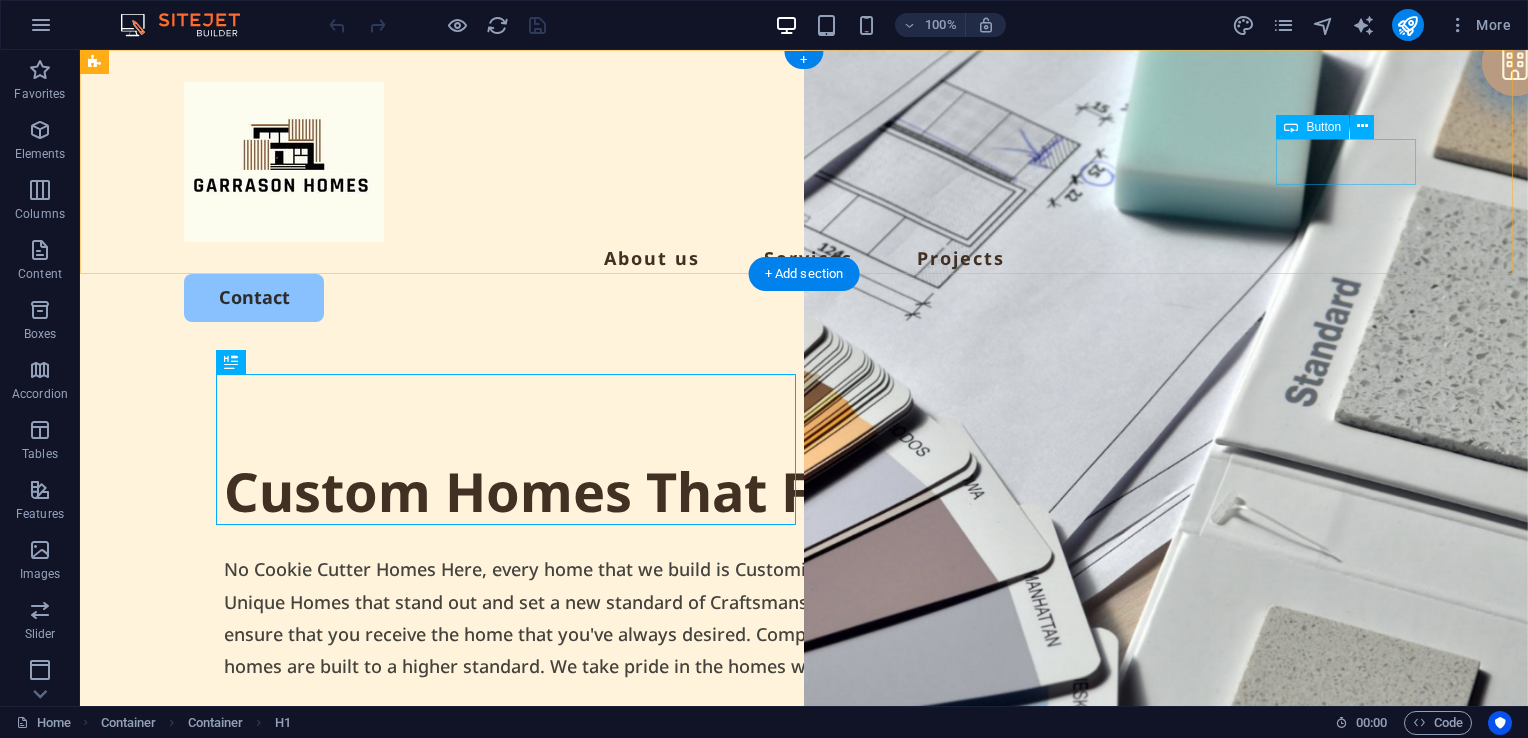 click on "Contact" at bounding box center [804, 297] 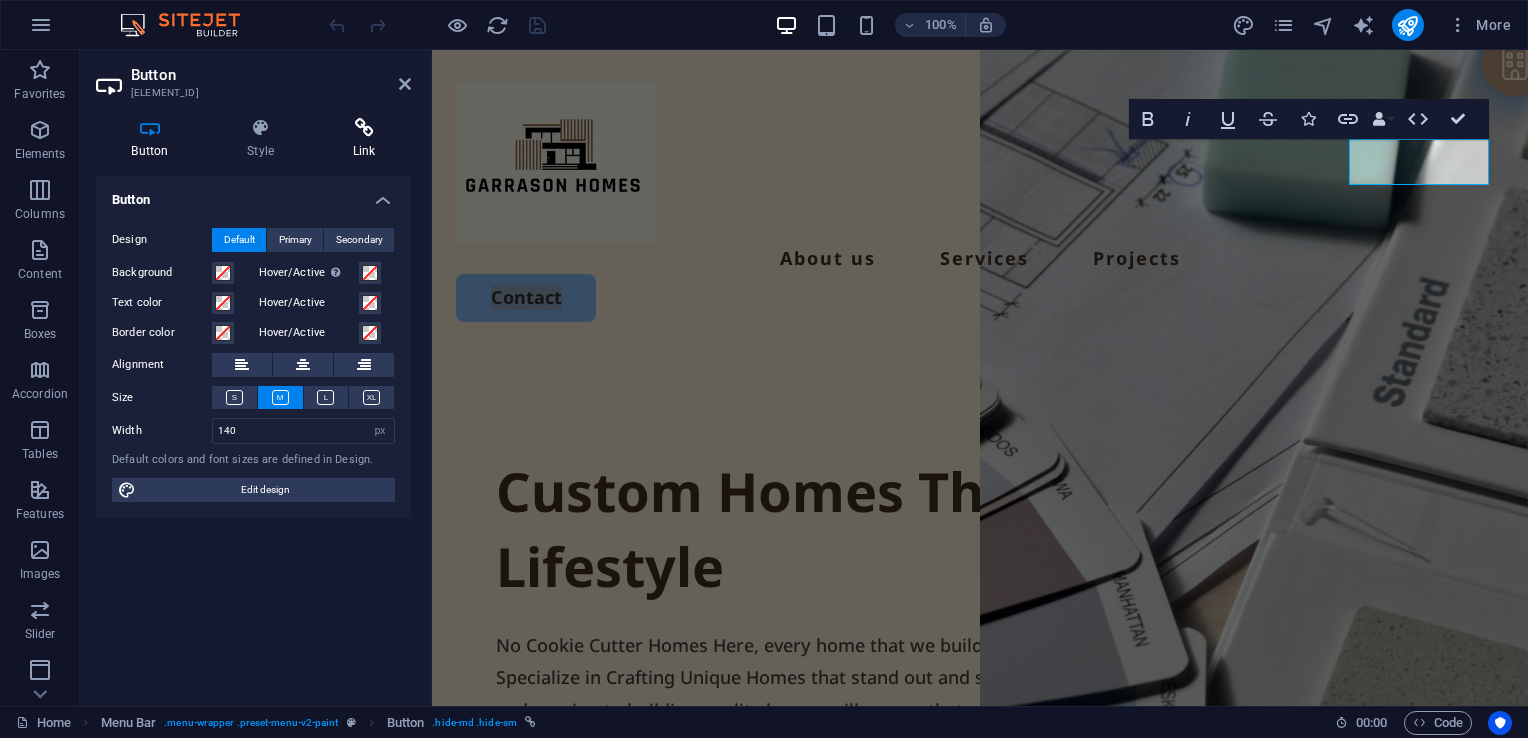 click on "Link" at bounding box center [364, 139] 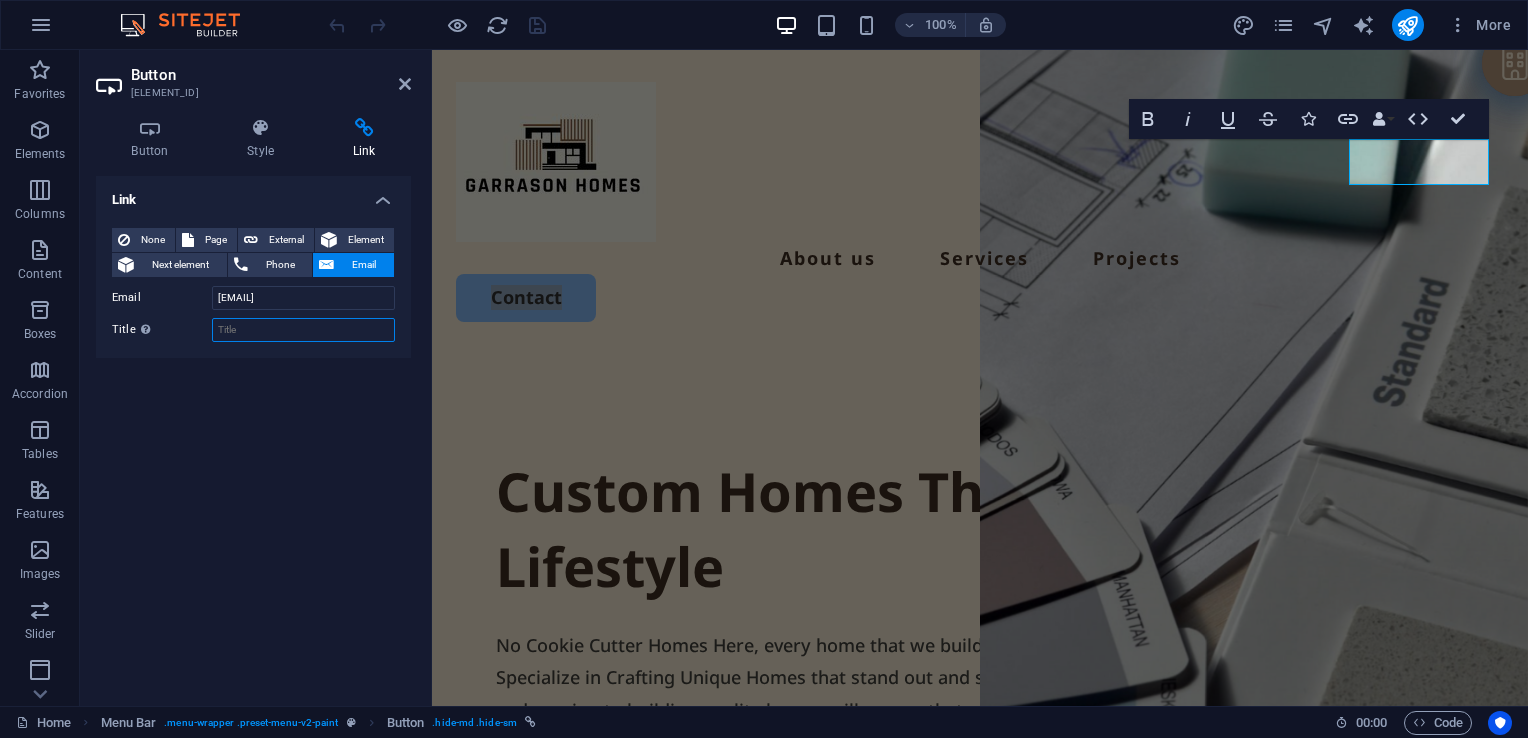 click on "Title Additional link description, should not be the same as the link text. The title is most often shown as a tooltip text when the mouse moves over the element. Leave empty if uncertain." at bounding box center (303, 330) 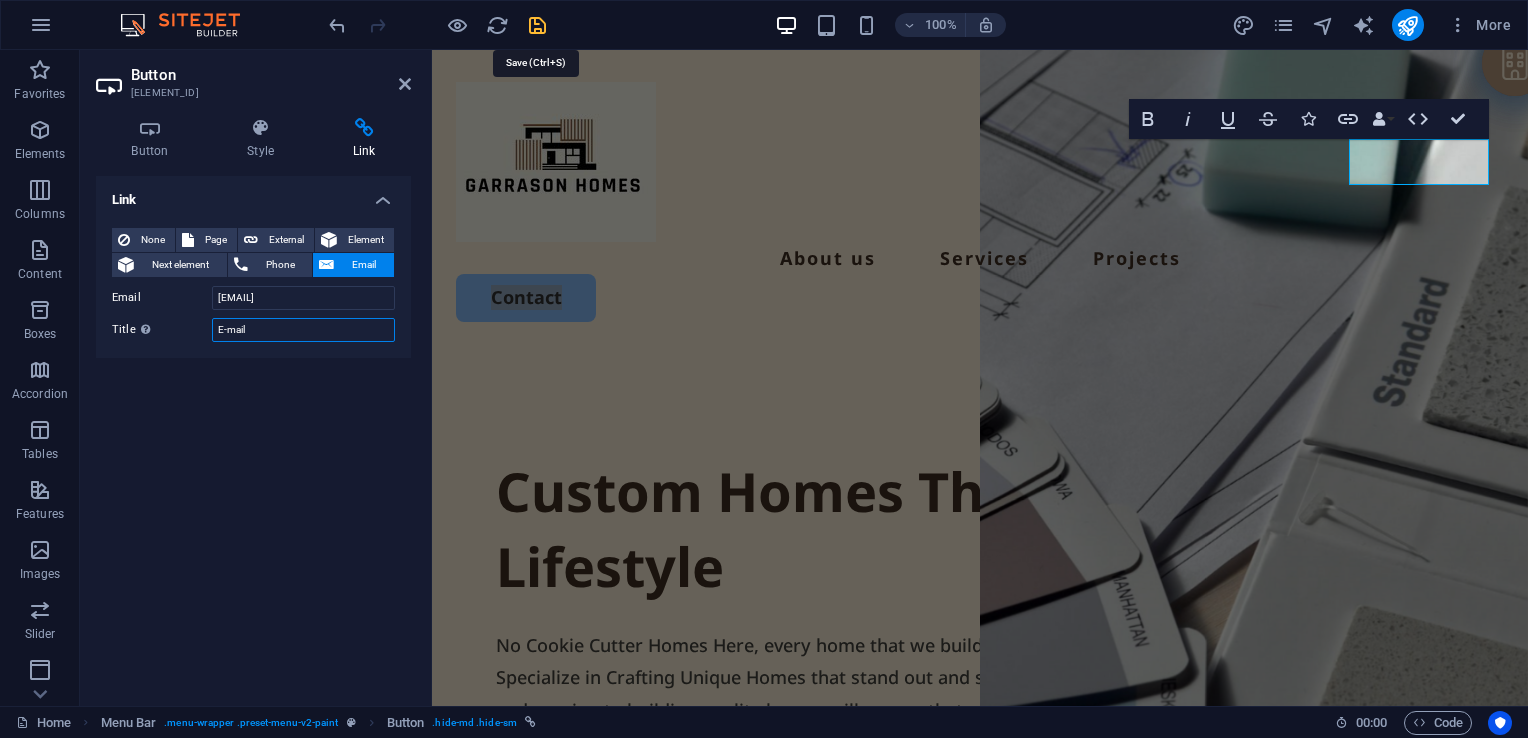 type on "E-mail" 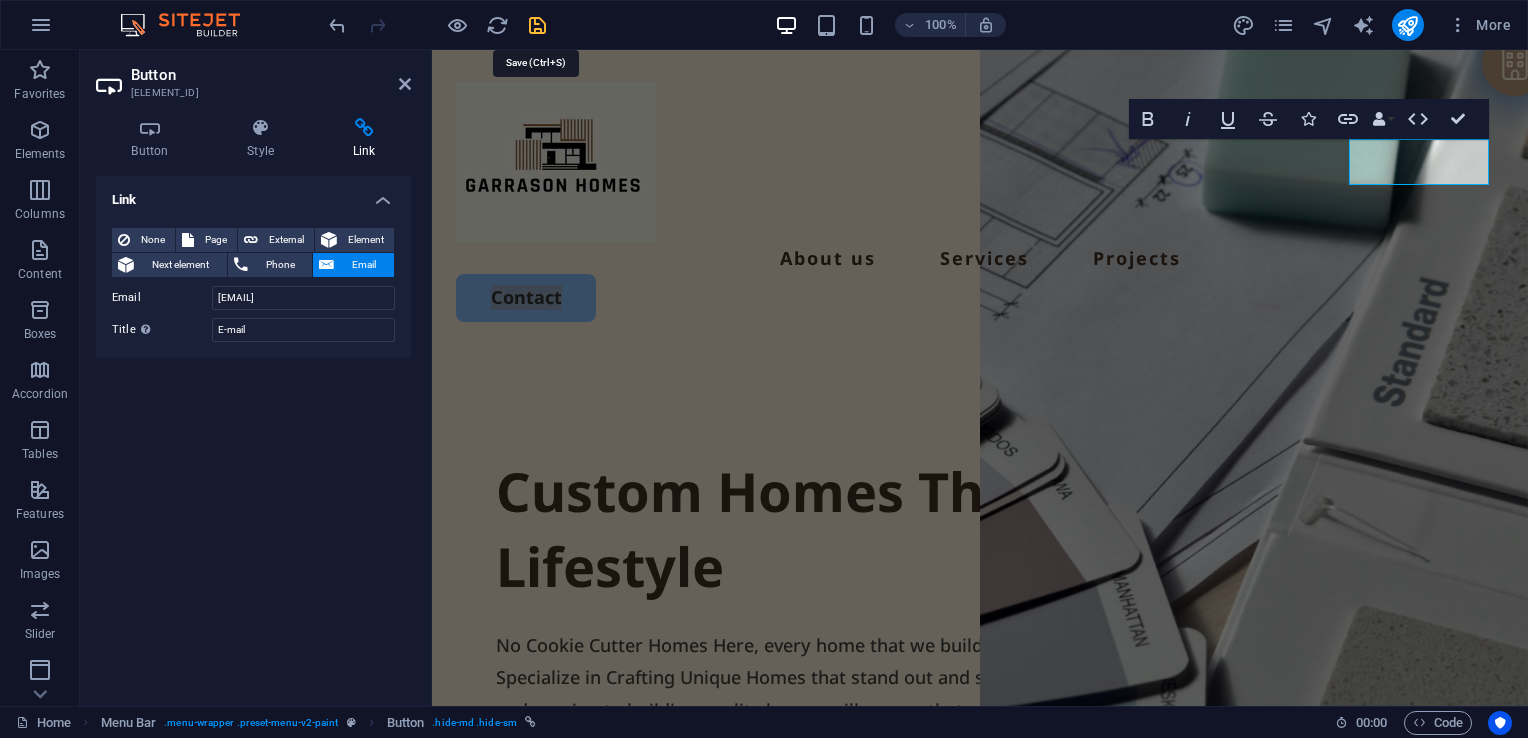 click at bounding box center (537, 25) 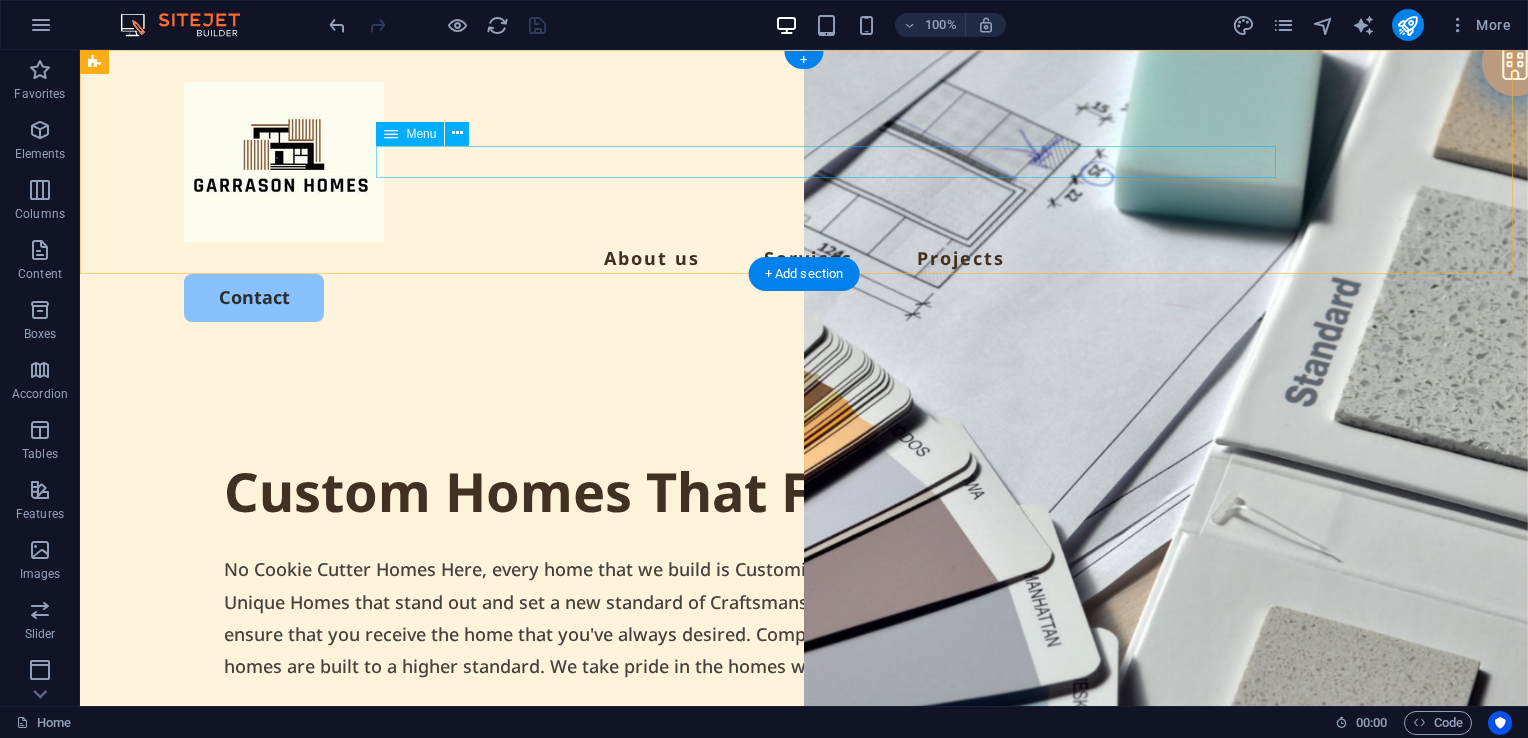 click on "About us Services Projects" at bounding box center [804, 258] 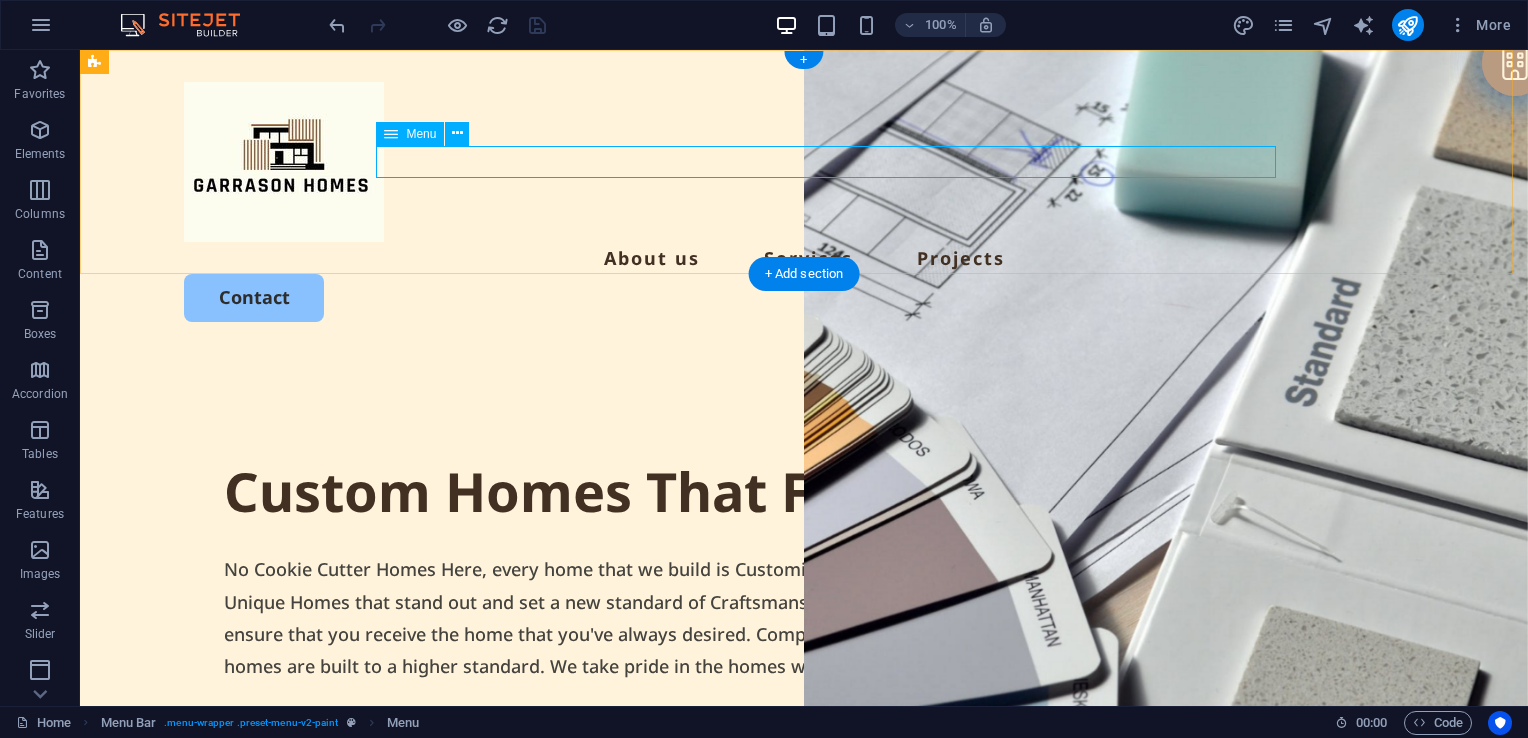 click on "About us Services Projects" at bounding box center (804, 258) 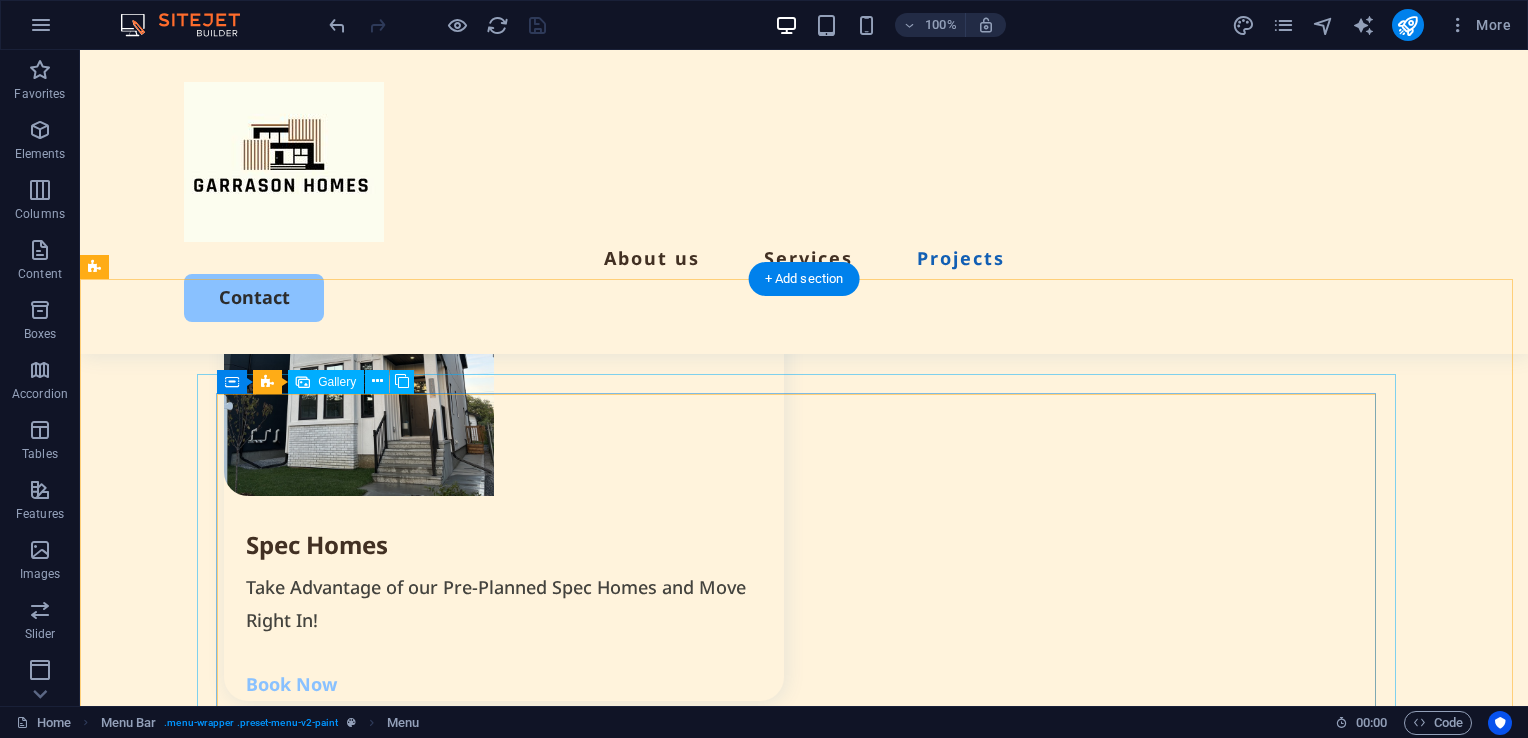 scroll, scrollTop: 2700, scrollLeft: 0, axis: vertical 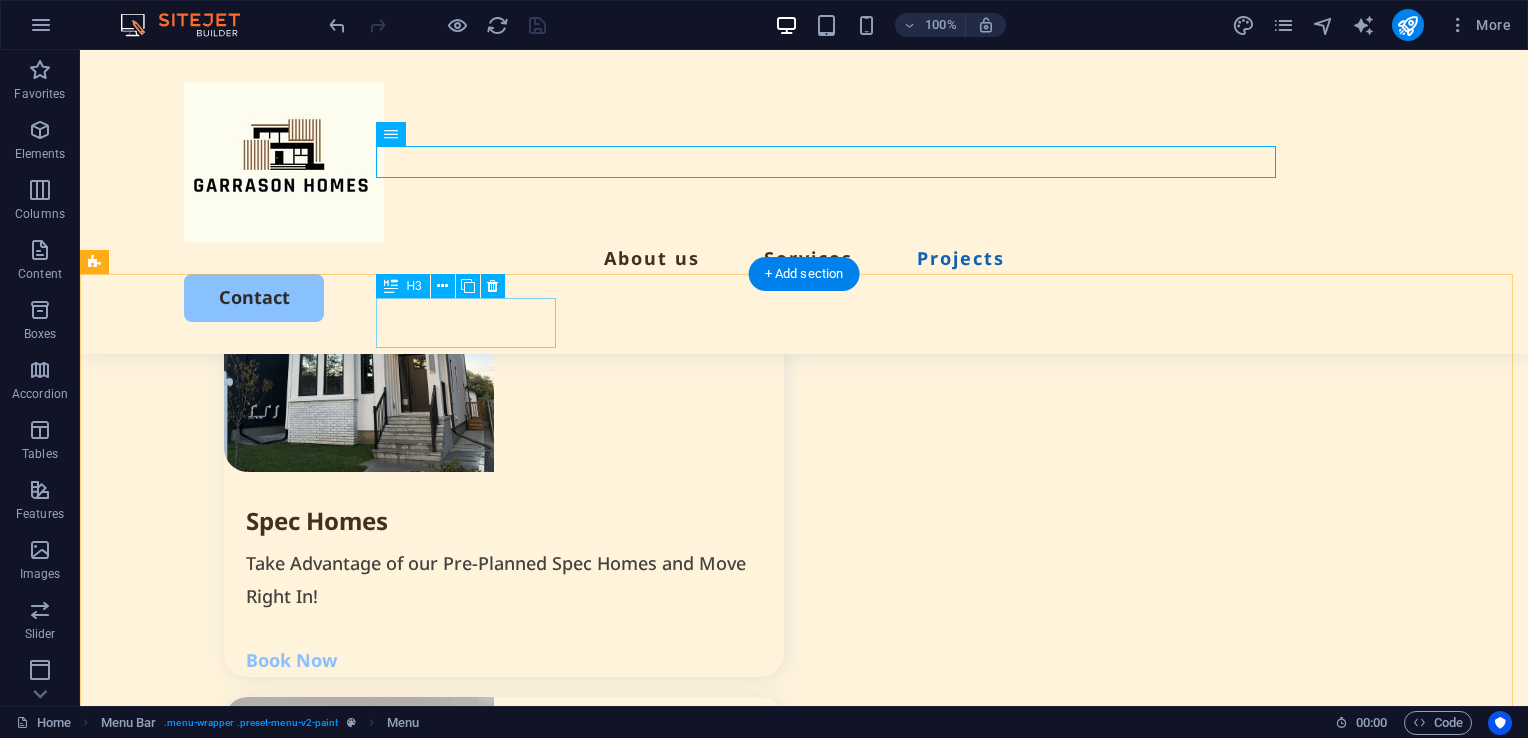 click on "Kitchen" at bounding box center (191, 2043) 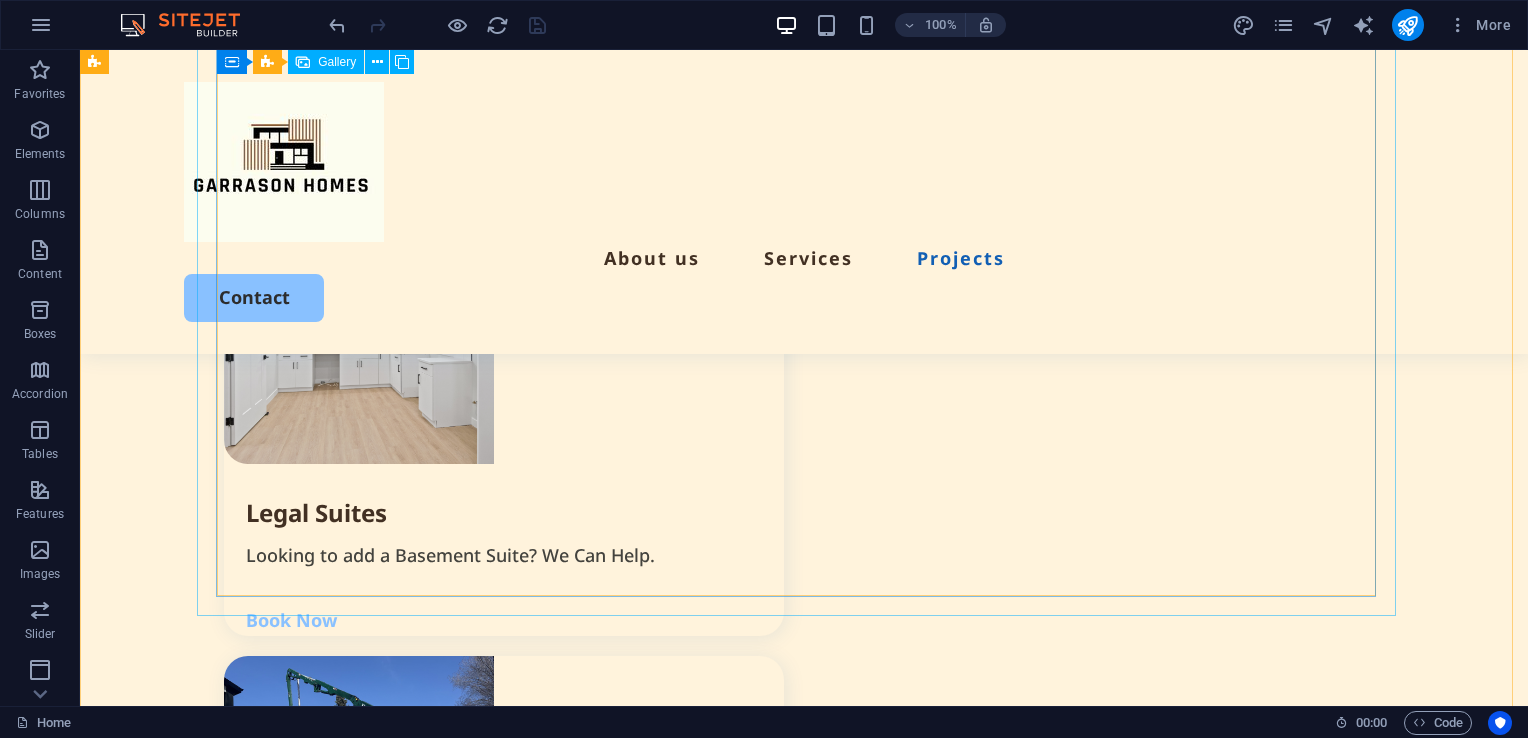 scroll, scrollTop: 3100, scrollLeft: 0, axis: vertical 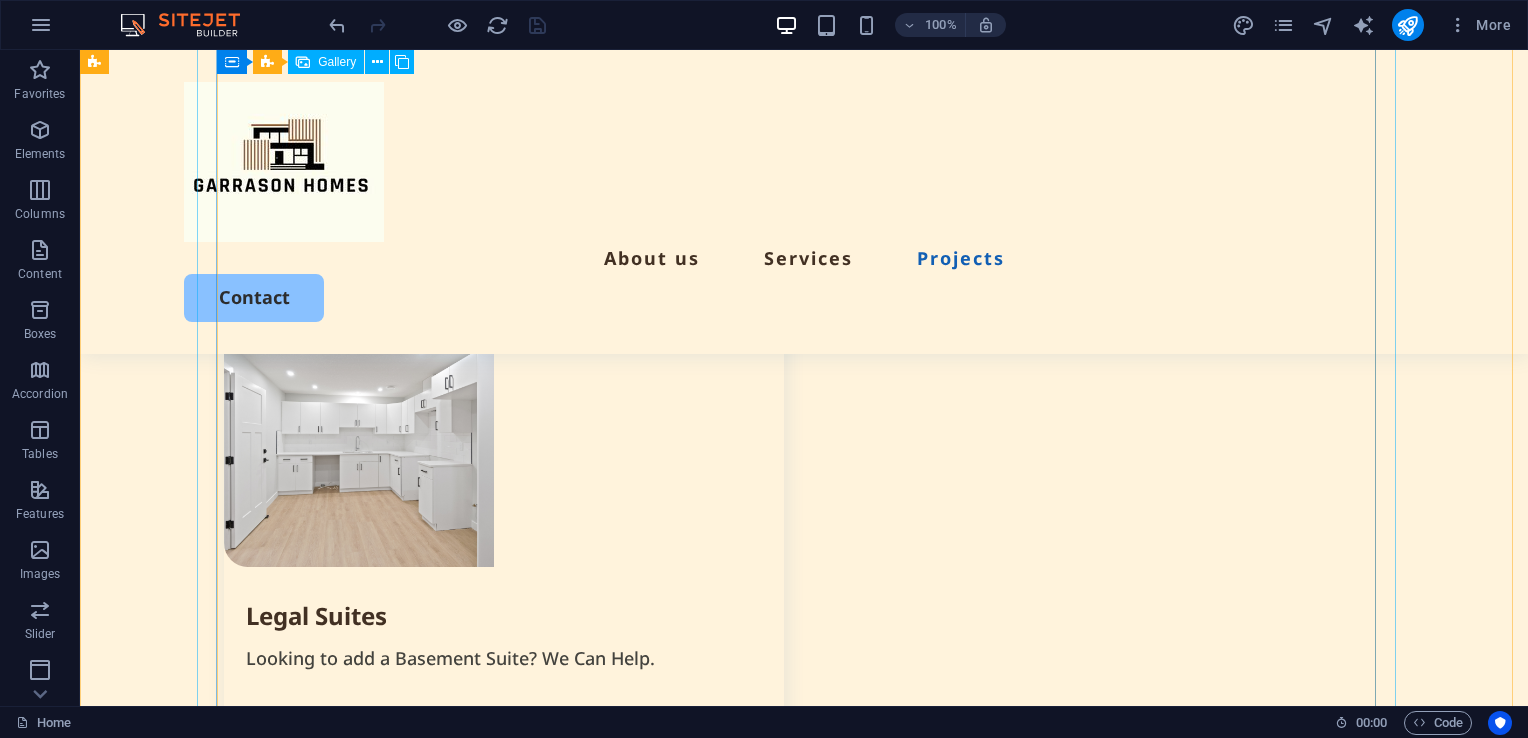 click at bounding box center [746, 1698] 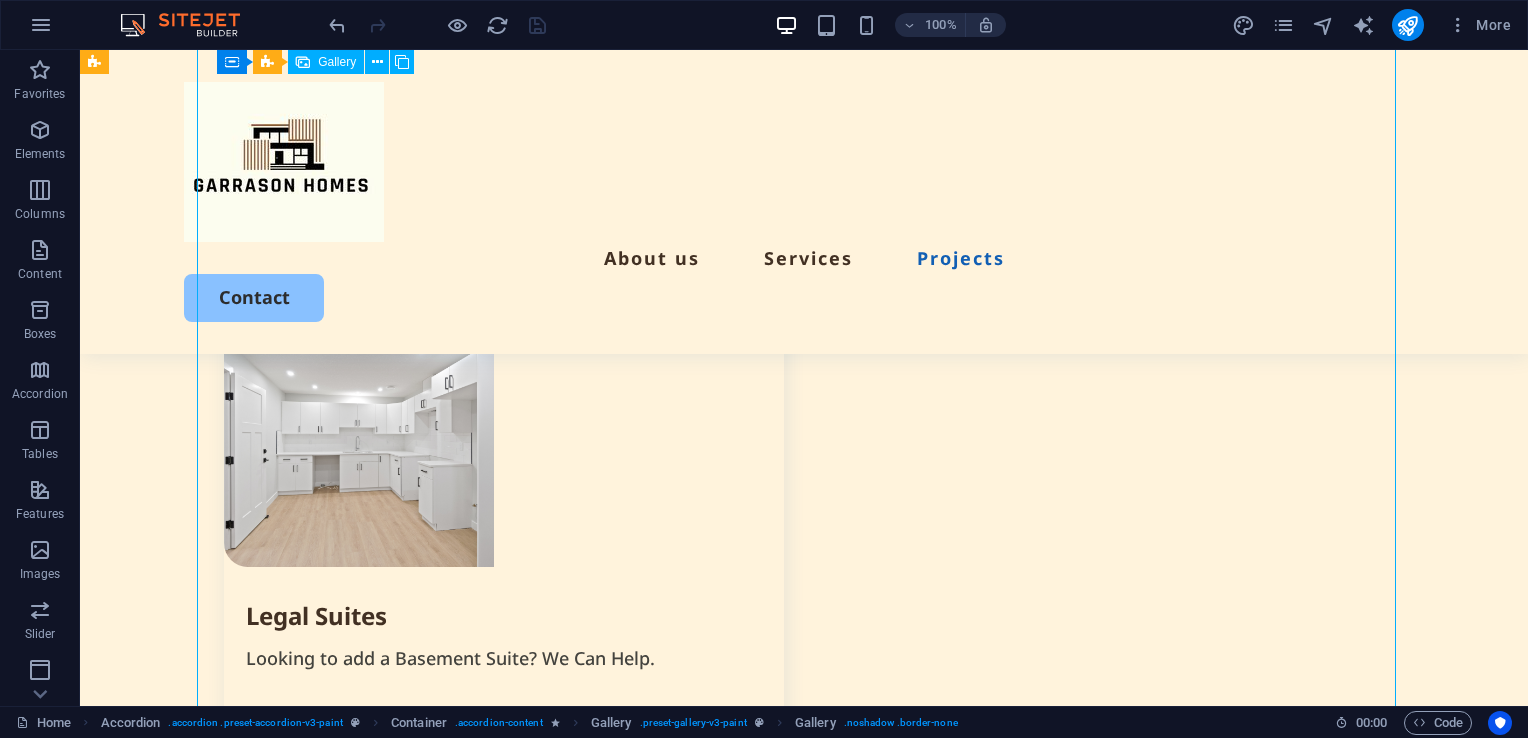 scroll, scrollTop: 3300, scrollLeft: 0, axis: vertical 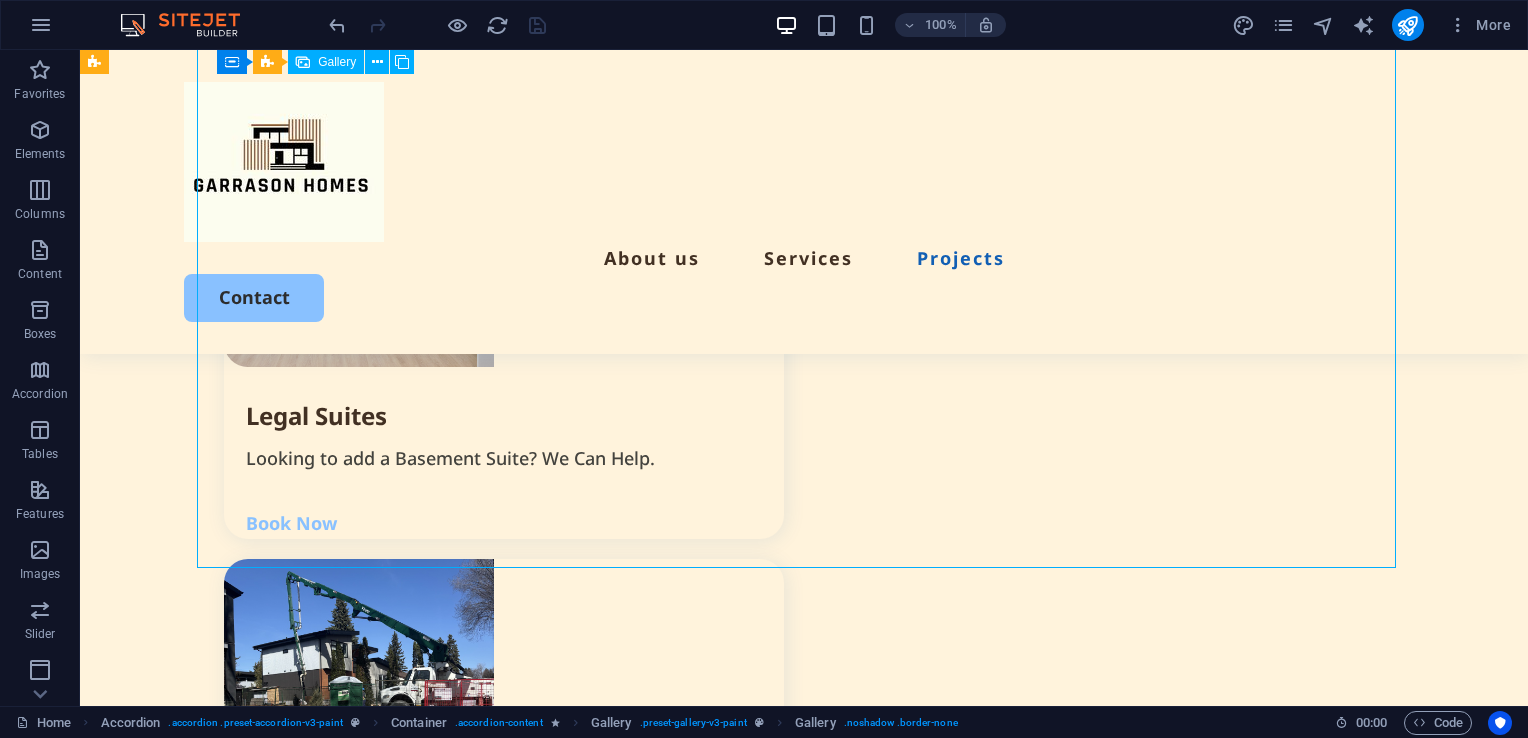 click at bounding box center [746, 1498] 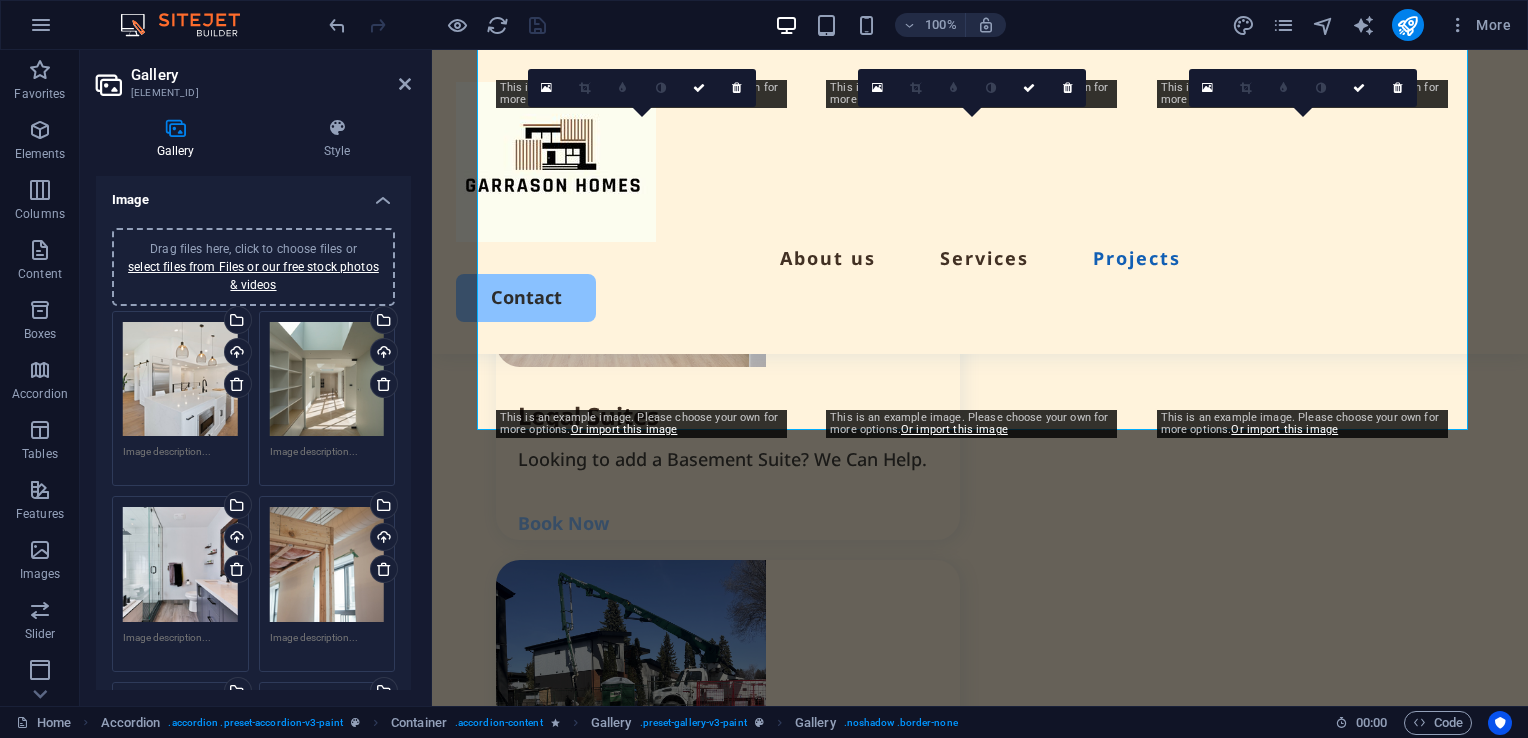 scroll, scrollTop: 3473, scrollLeft: 0, axis: vertical 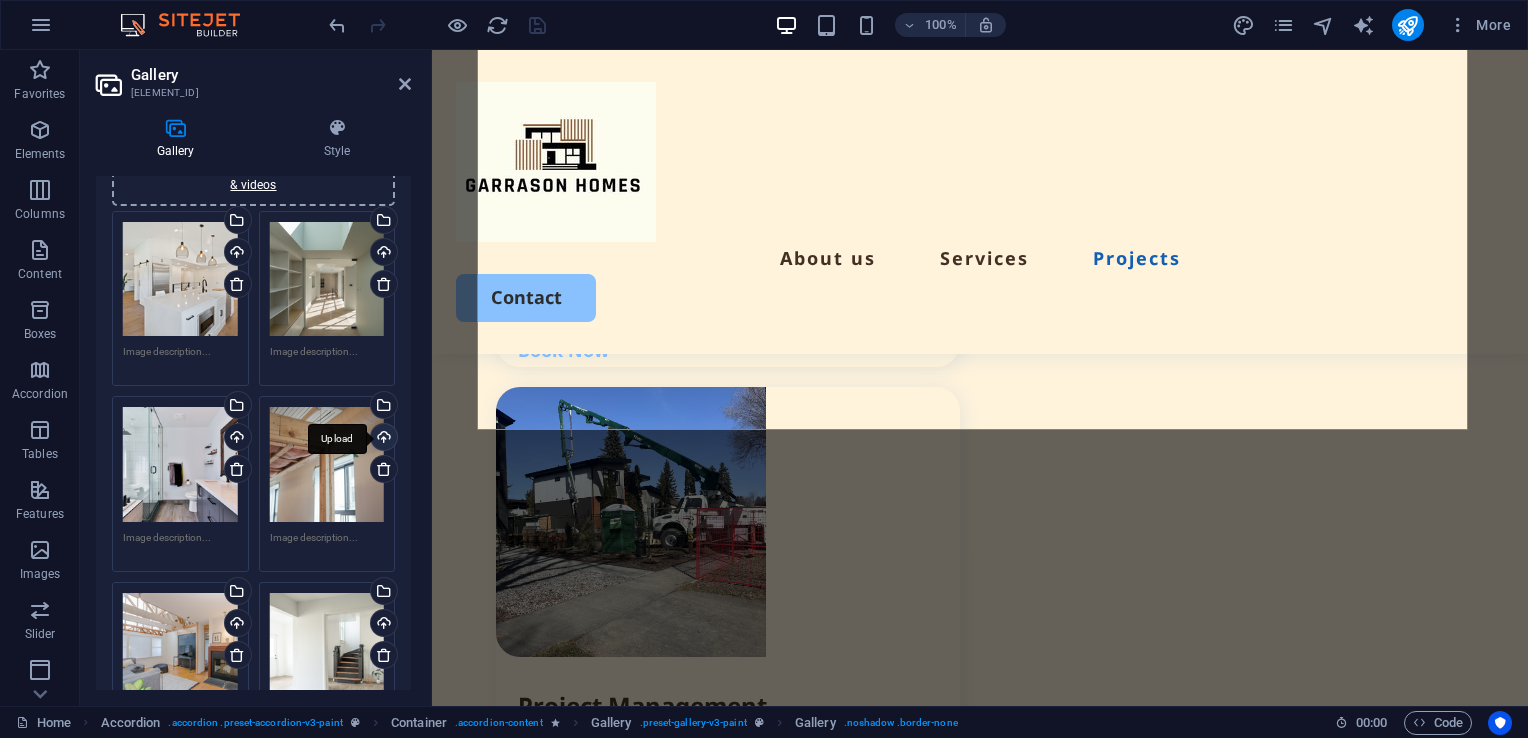 click on "Upload" at bounding box center (382, 439) 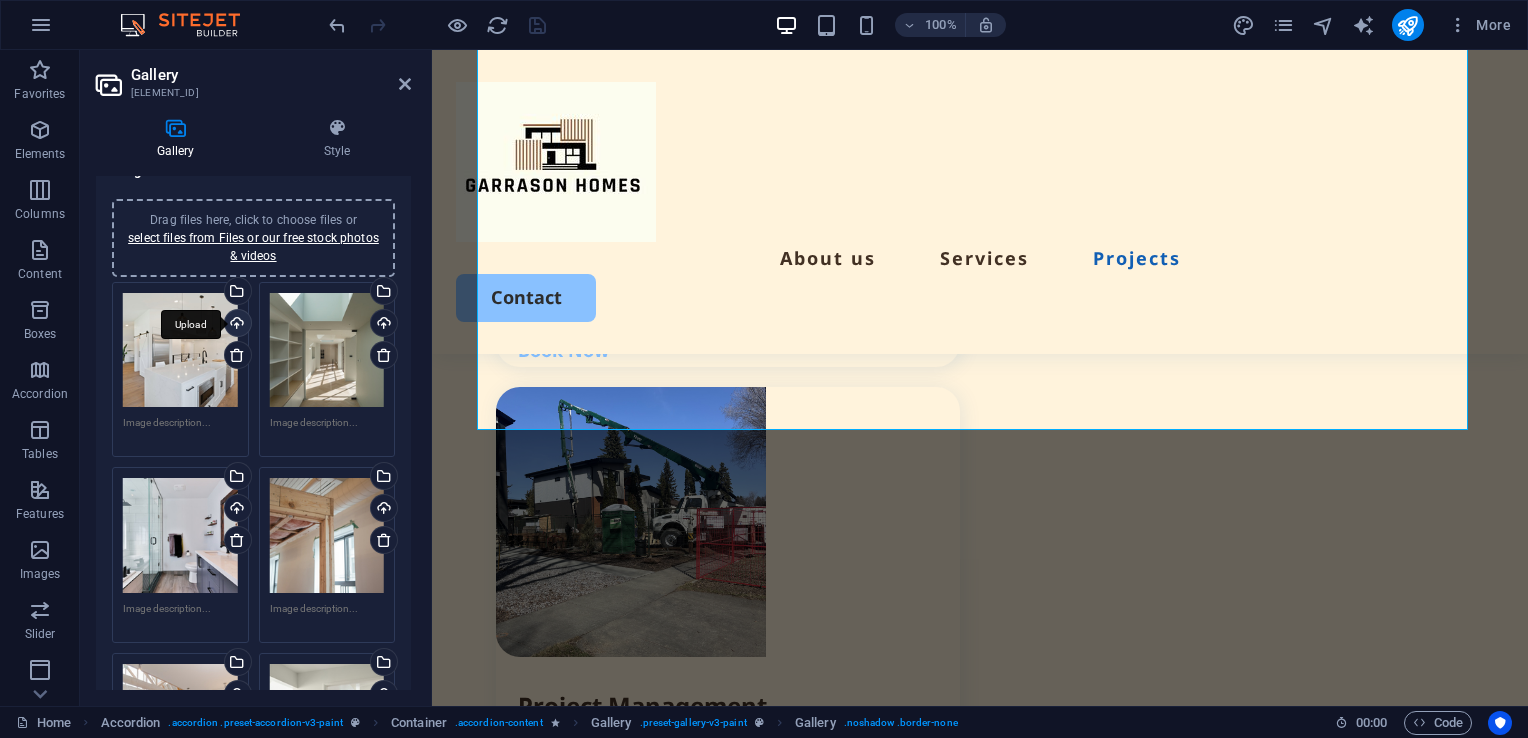 scroll, scrollTop: 0, scrollLeft: 0, axis: both 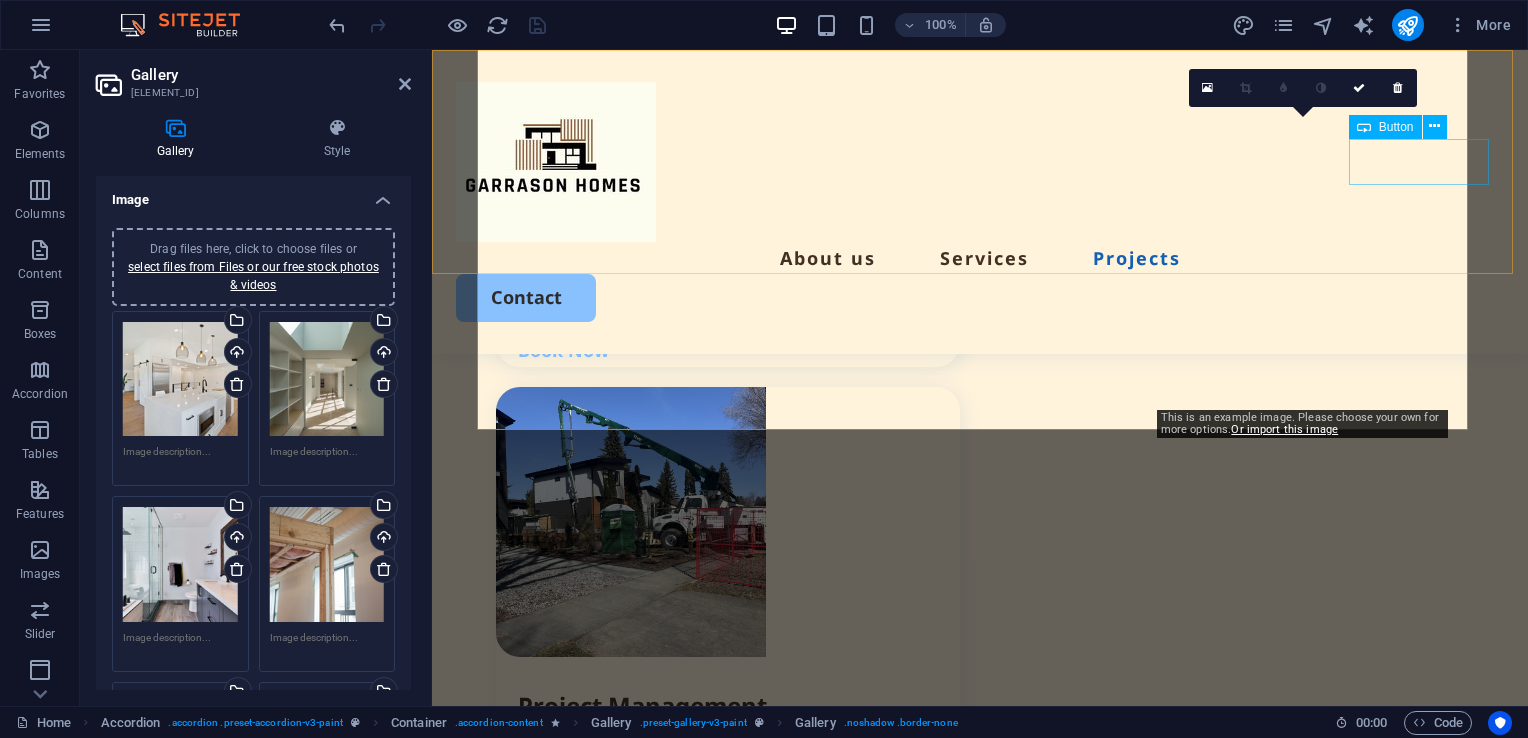 click on "Contact" at bounding box center [980, 297] 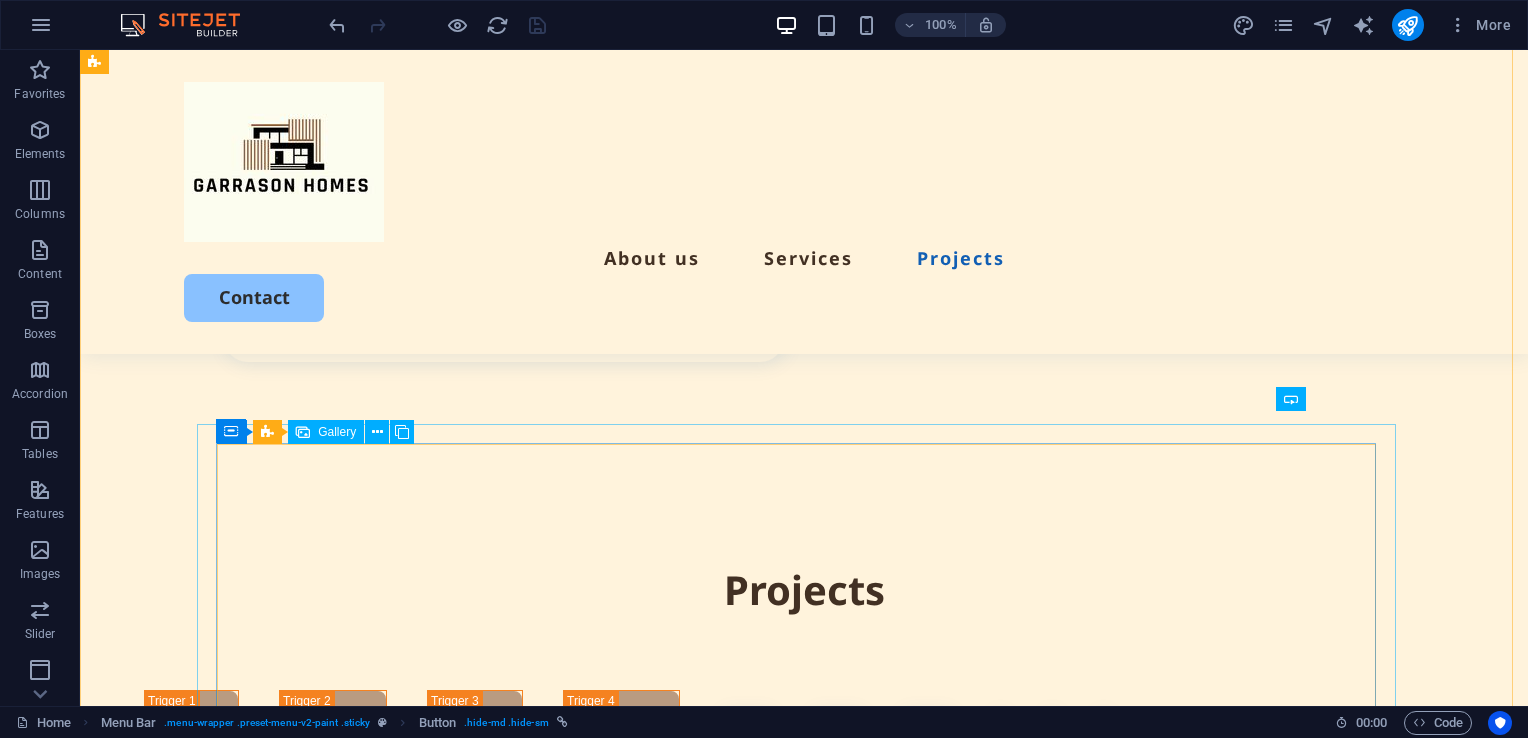 scroll, scrollTop: 3818, scrollLeft: 0, axis: vertical 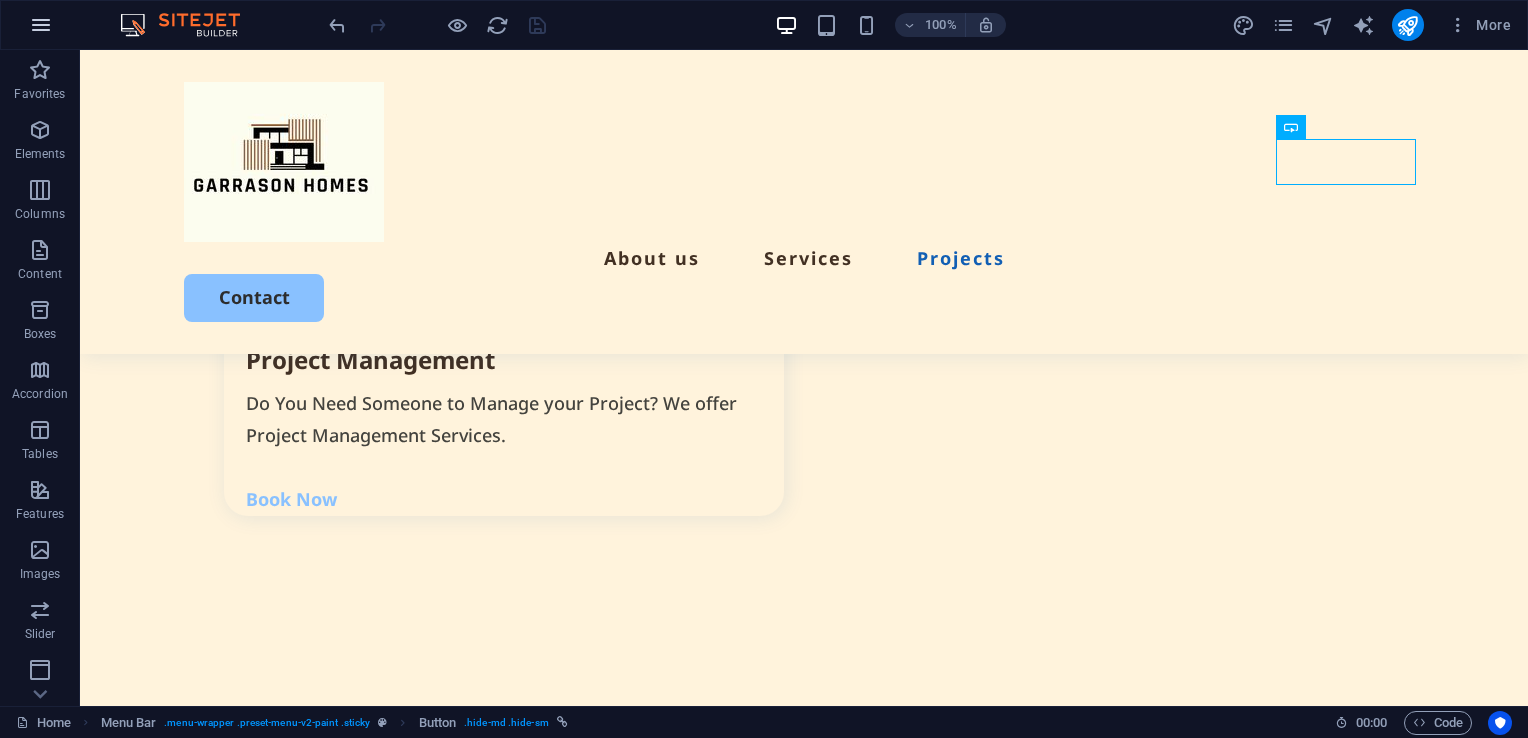 click at bounding box center (41, 25) 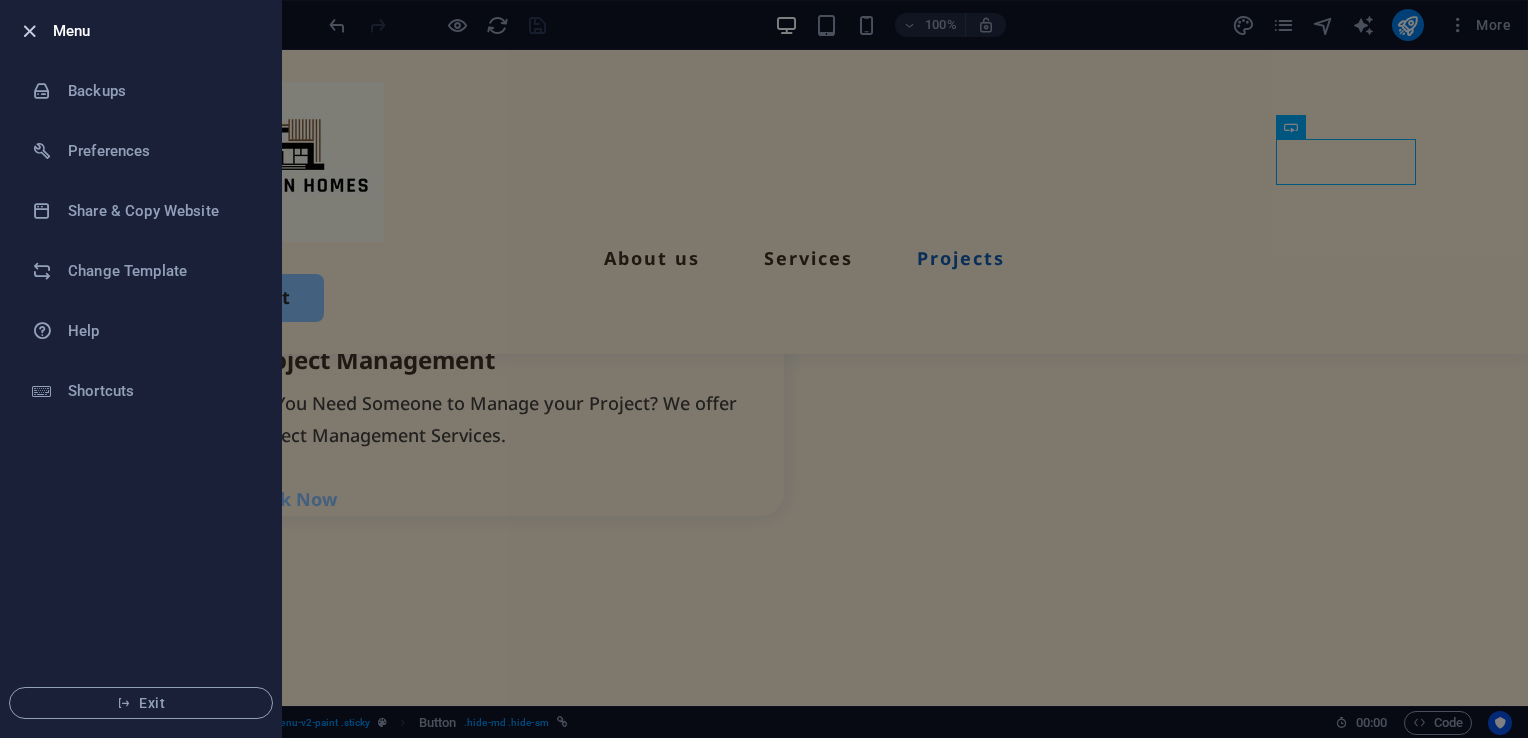 click at bounding box center [29, 31] 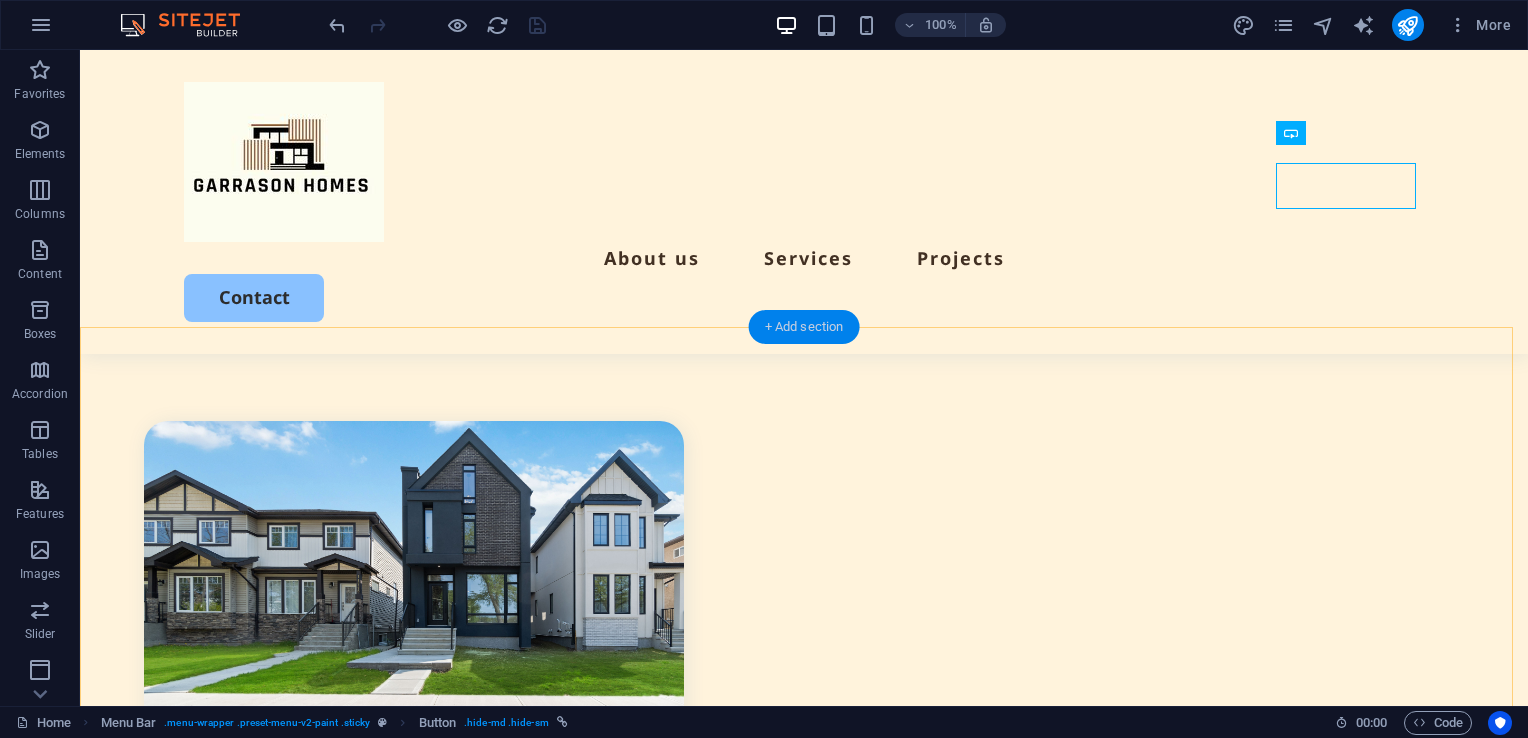 scroll, scrollTop: 418, scrollLeft: 0, axis: vertical 